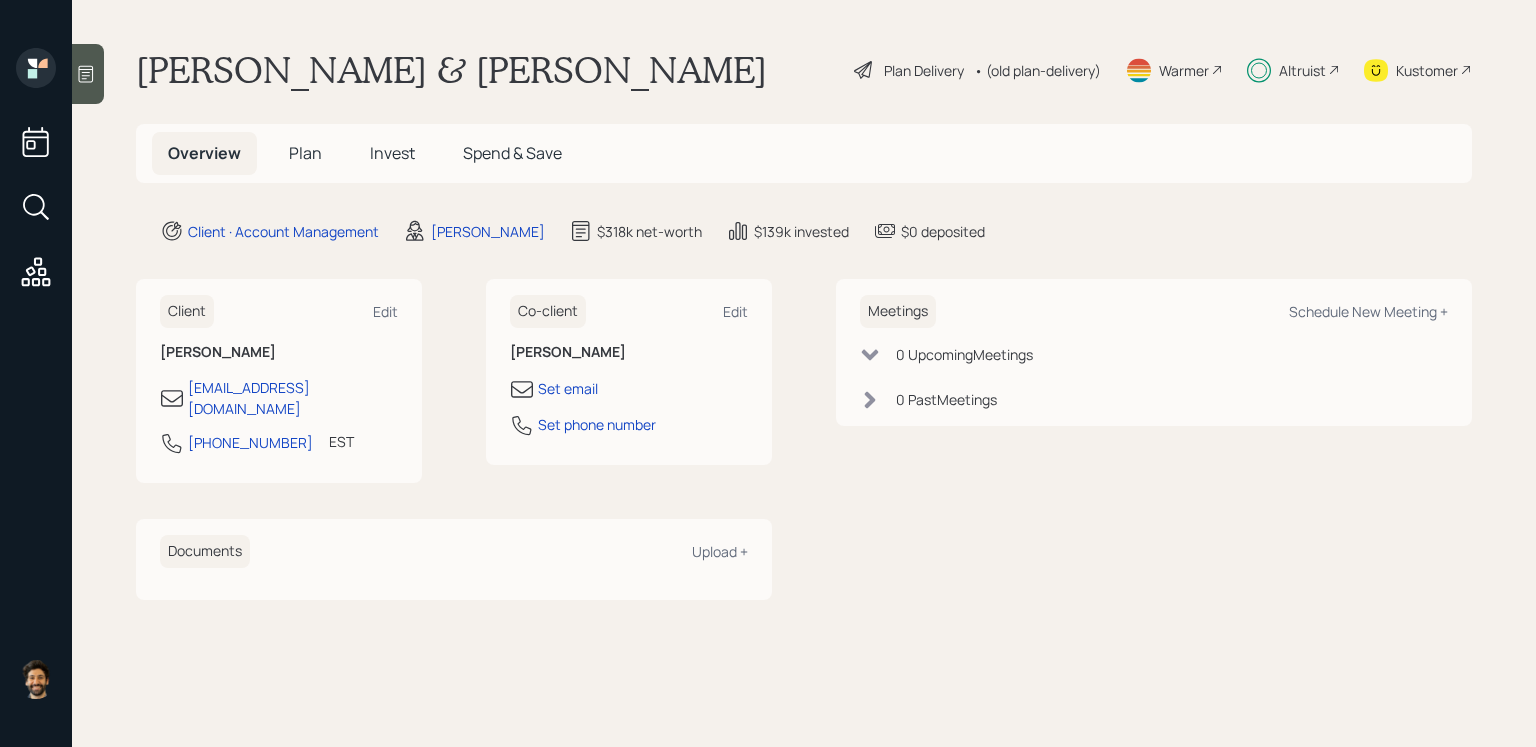 scroll, scrollTop: 0, scrollLeft: 0, axis: both 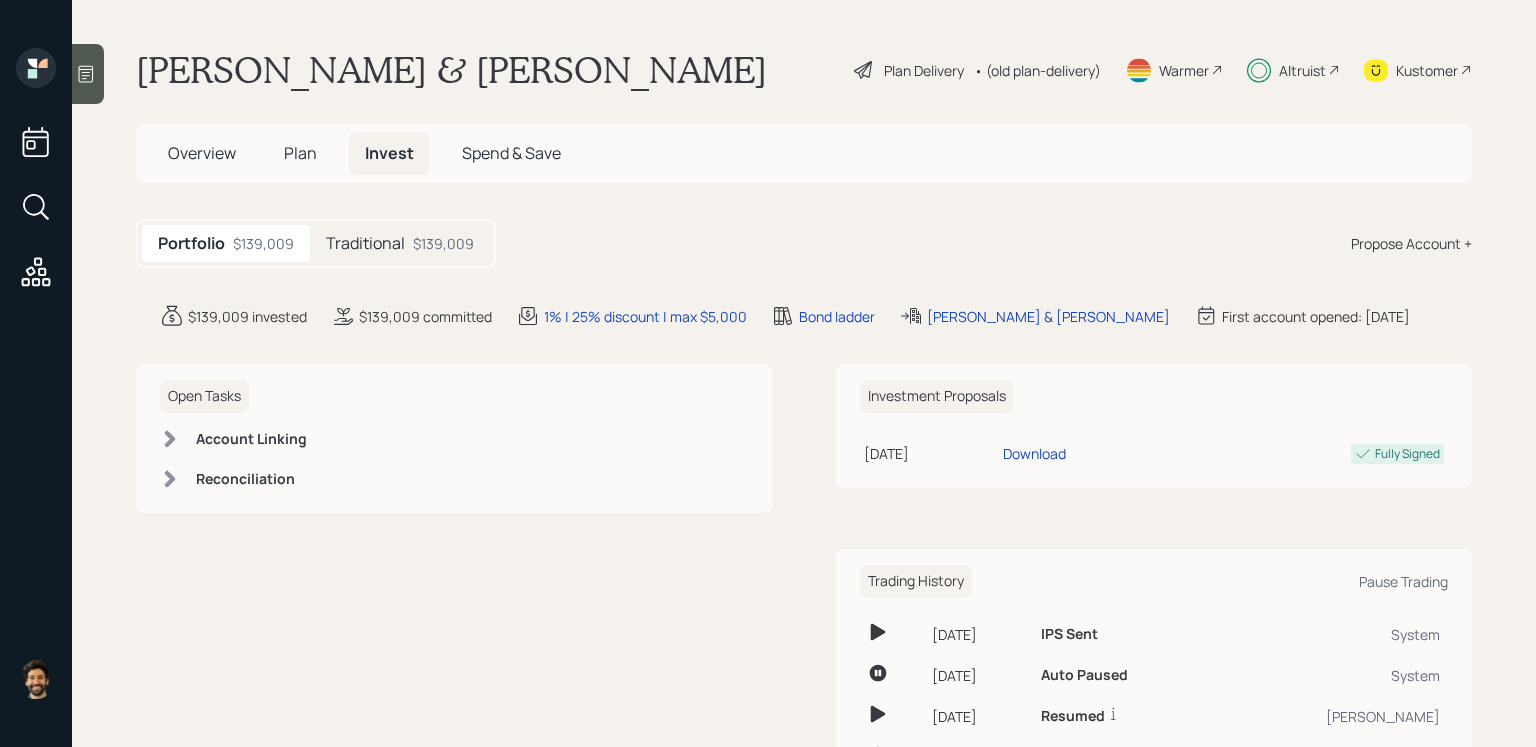click on "$139,009" at bounding box center (443, 243) 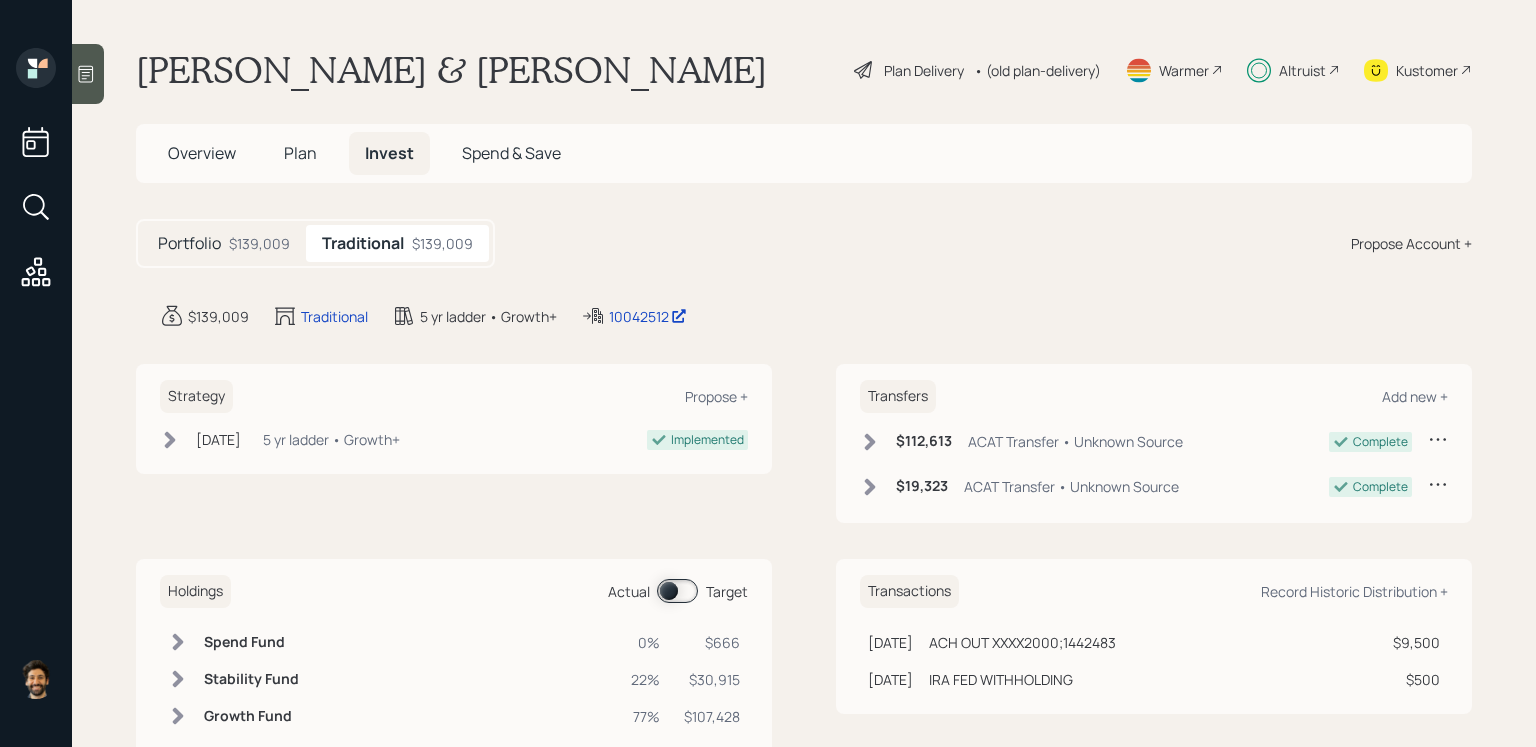 click on "$139,009" at bounding box center (259, 243) 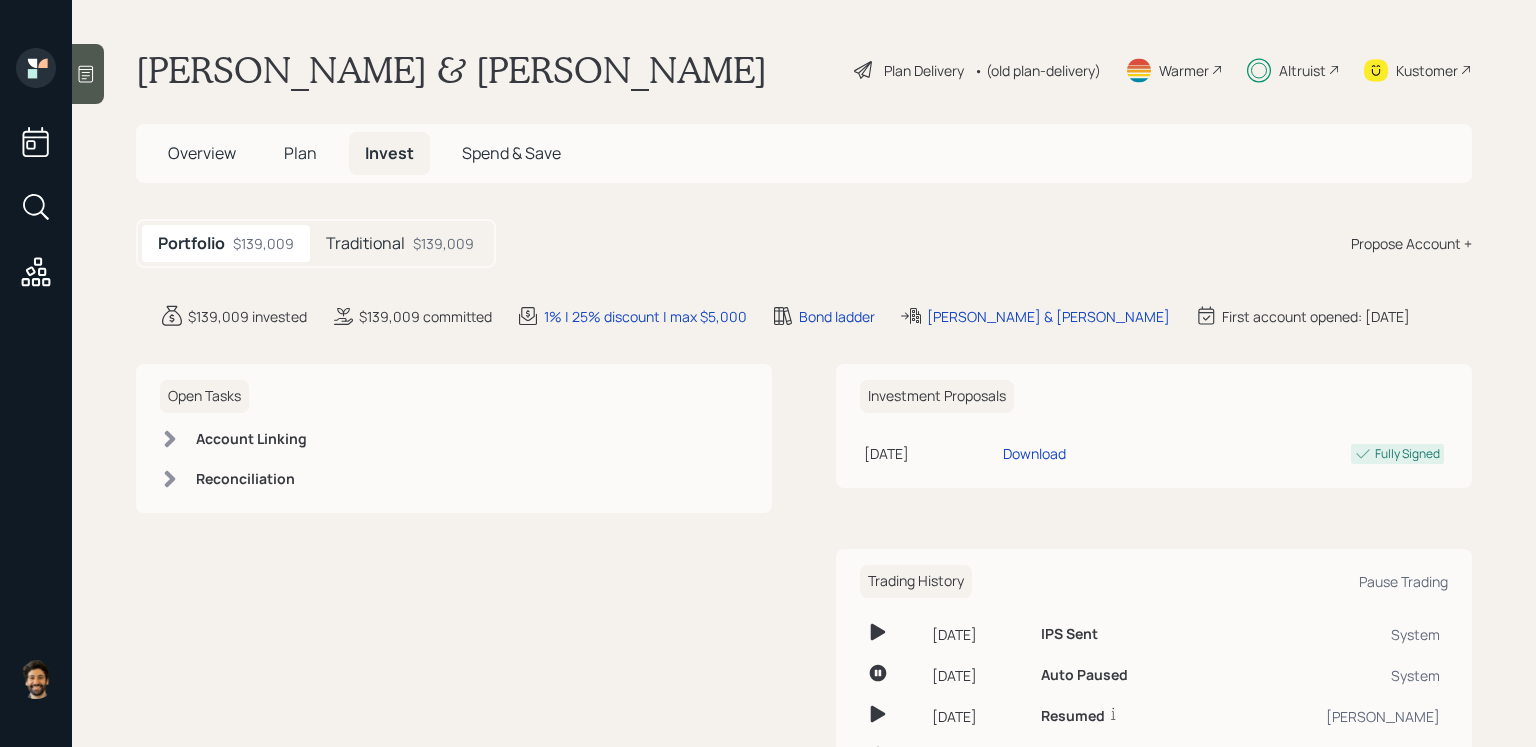 click on "Plan" at bounding box center (300, 153) 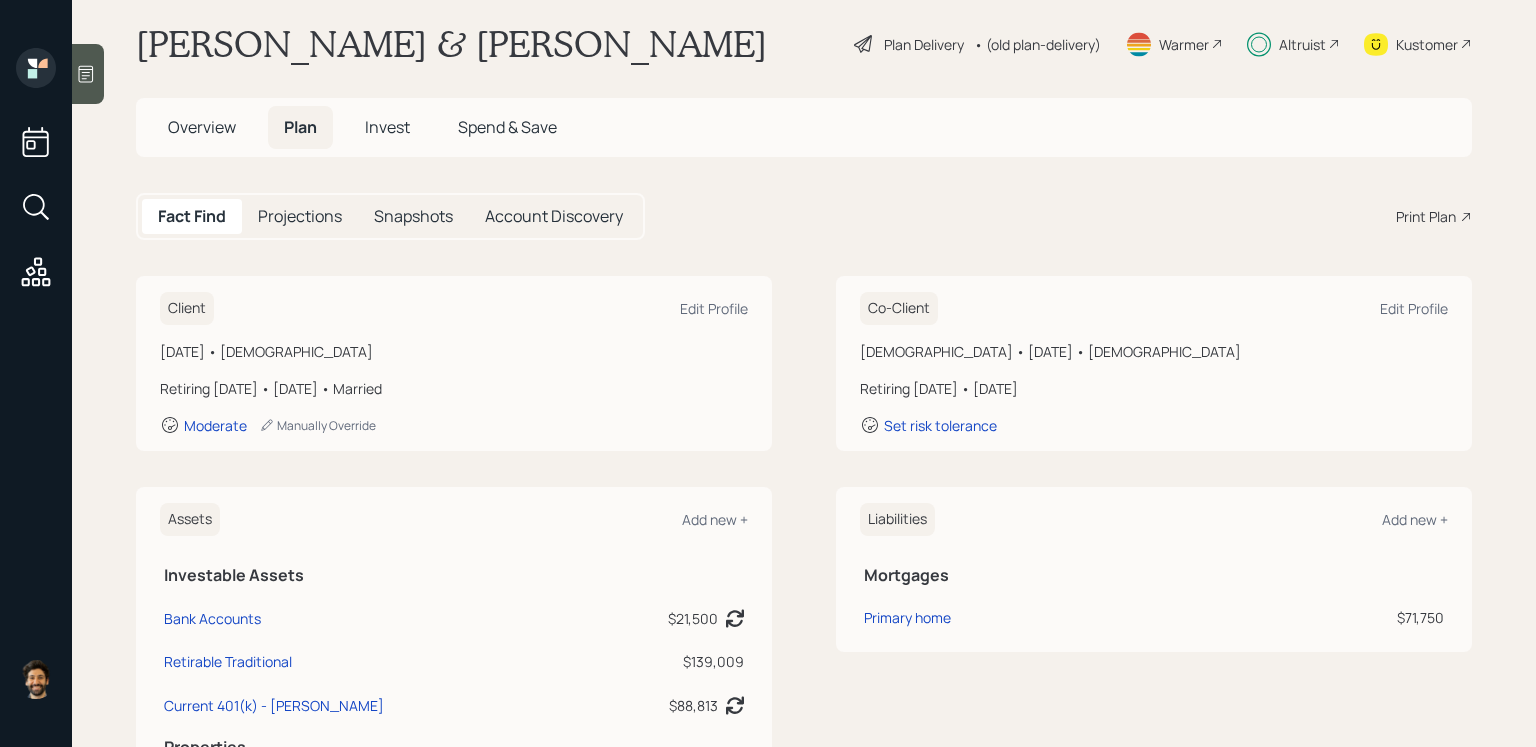 scroll, scrollTop: 0, scrollLeft: 0, axis: both 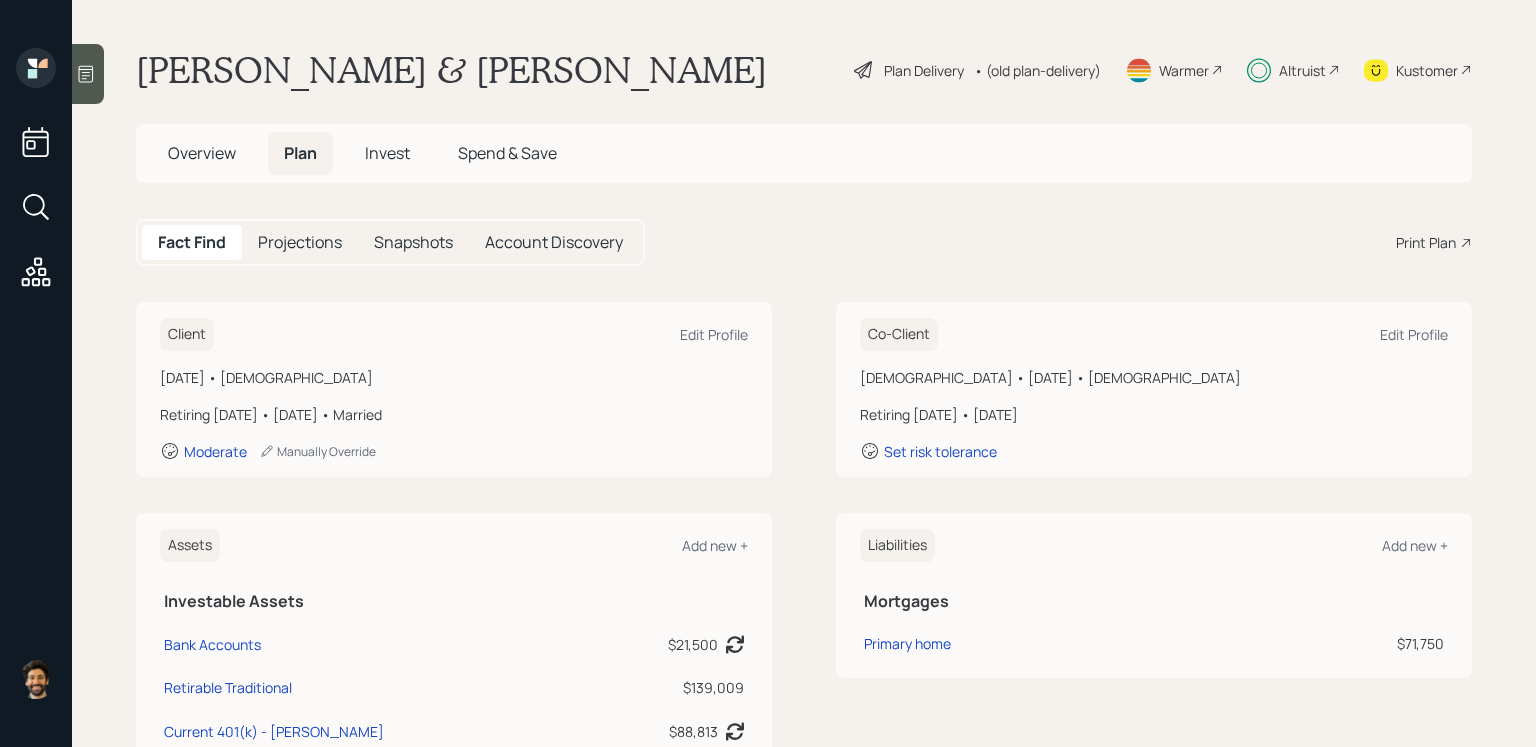 click on "Invest" at bounding box center [387, 153] 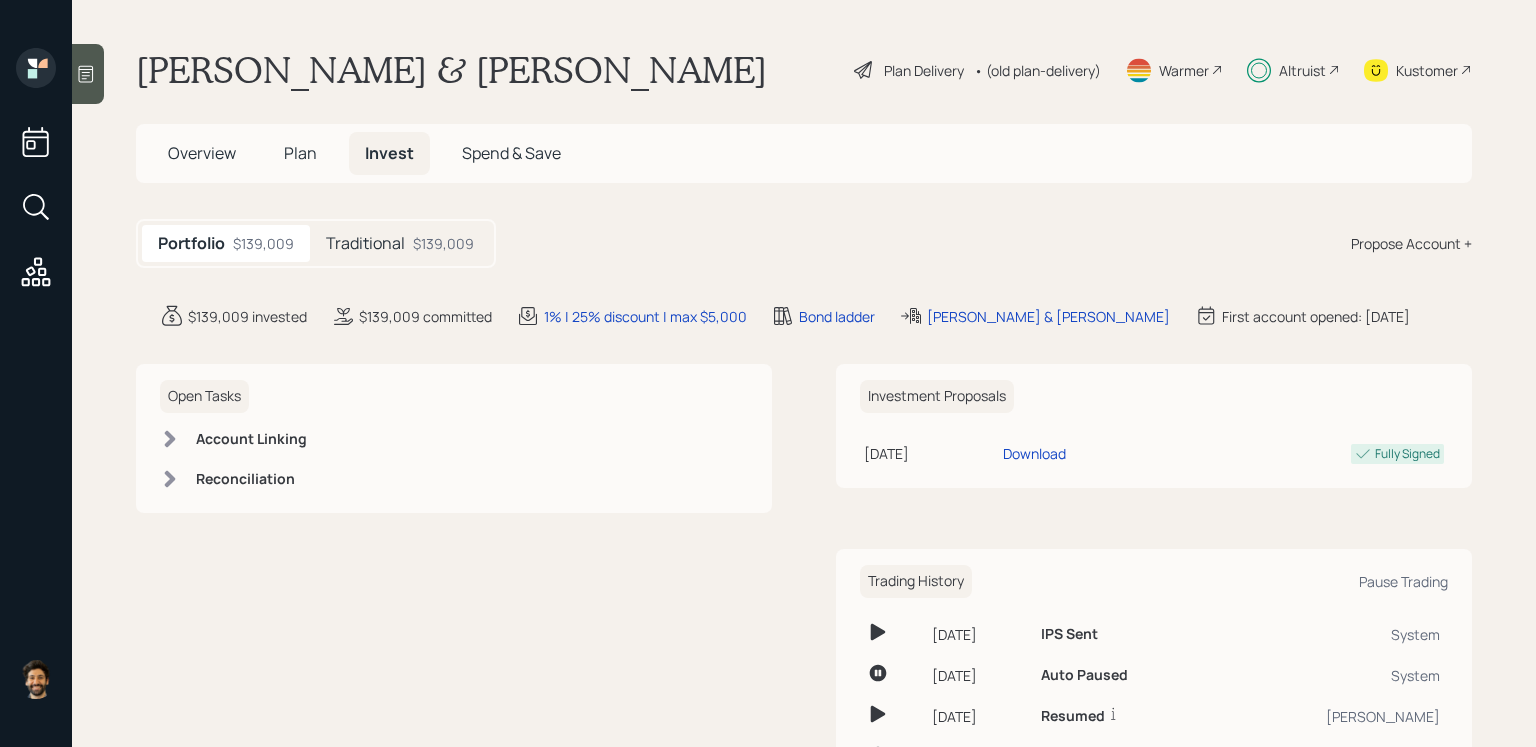 click on "Traditional" at bounding box center (365, 243) 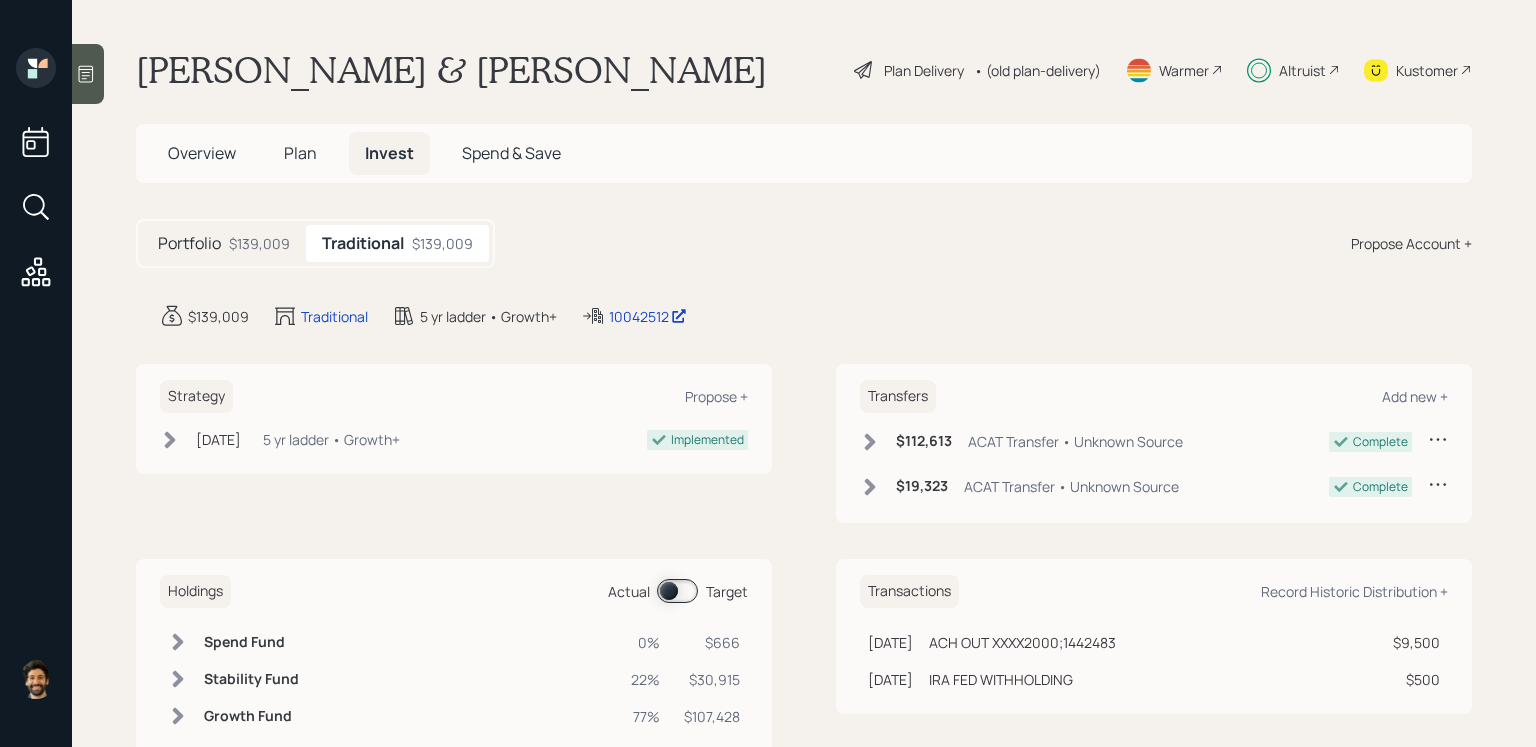 scroll, scrollTop: 59, scrollLeft: 0, axis: vertical 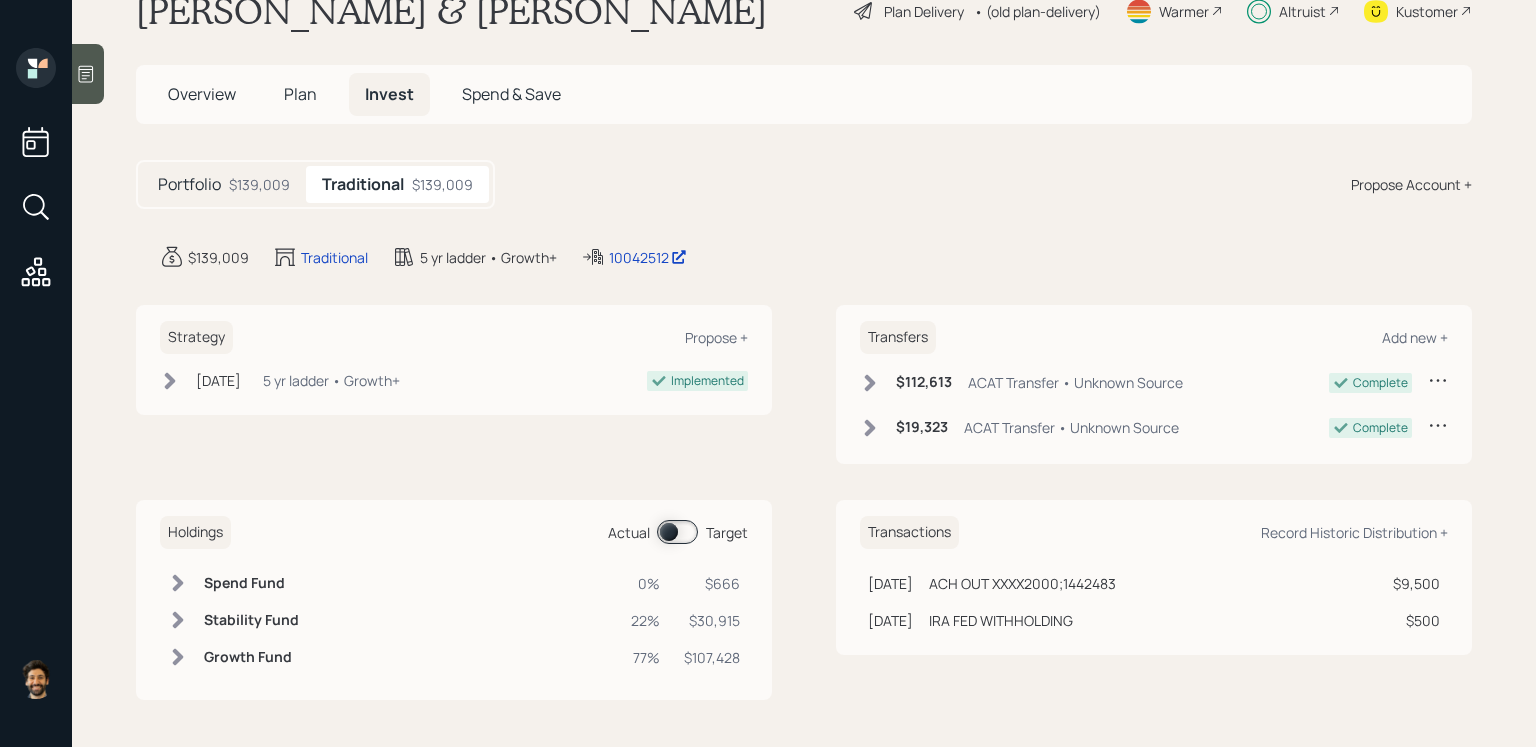 click at bounding box center [677, 532] 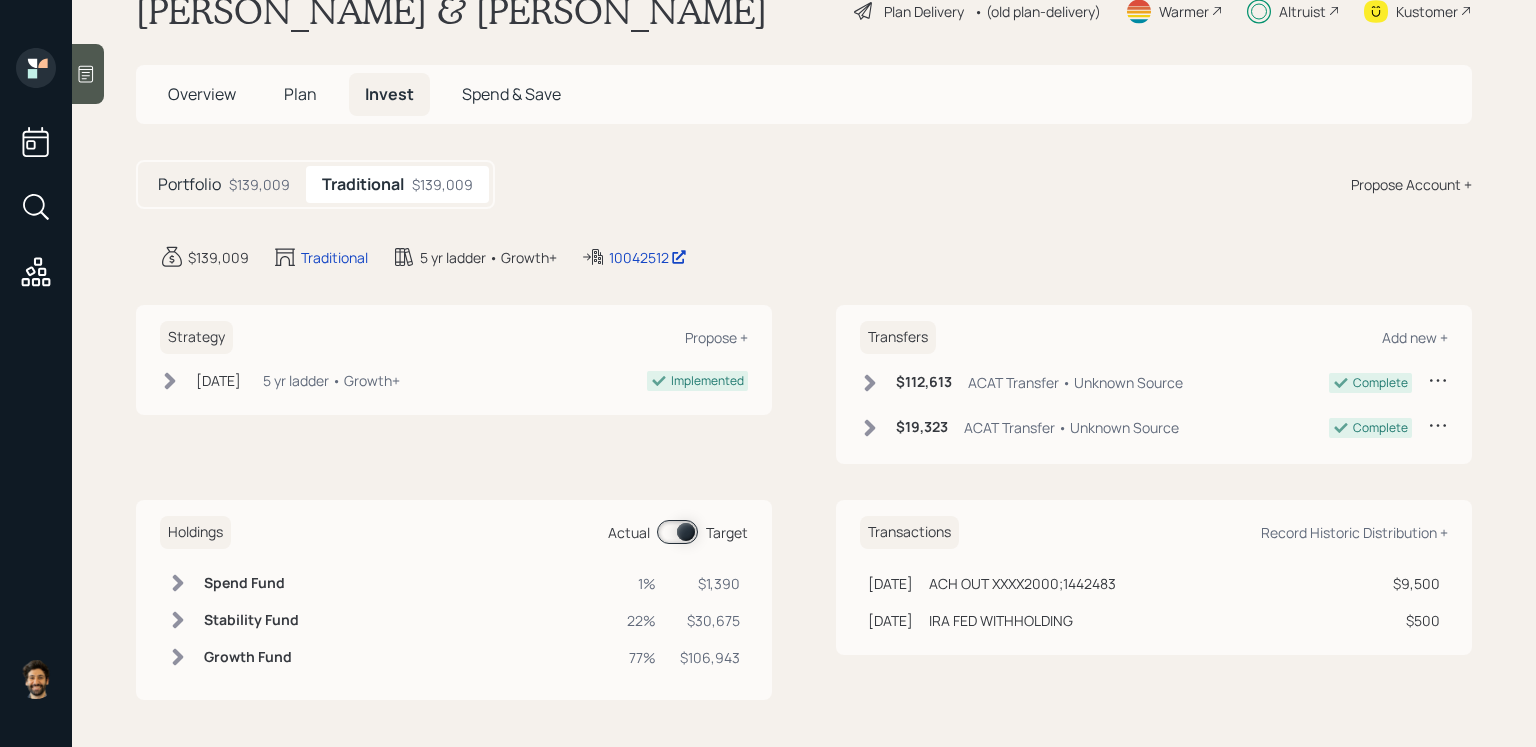 click on "Plan" at bounding box center [300, 94] 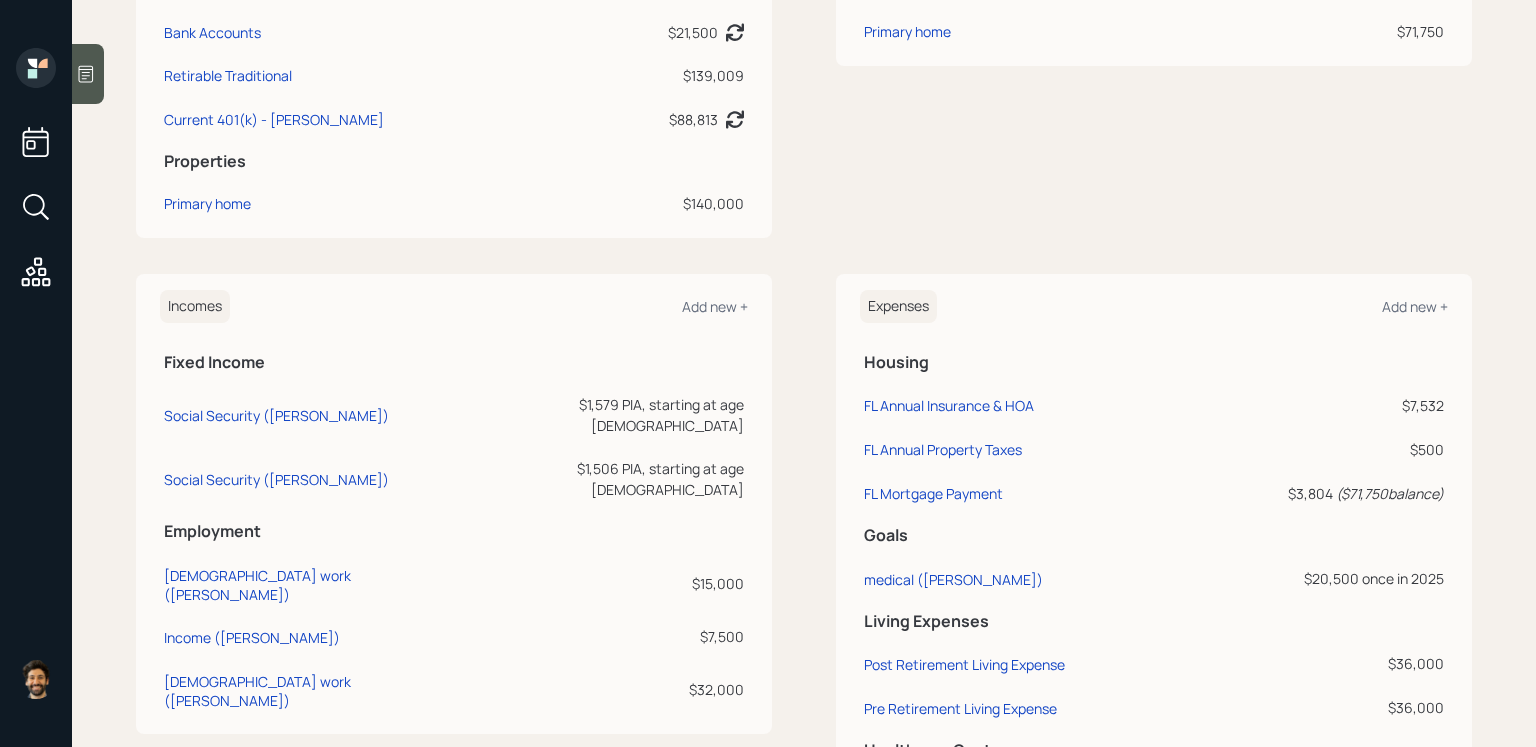 scroll, scrollTop: 815, scrollLeft: 0, axis: vertical 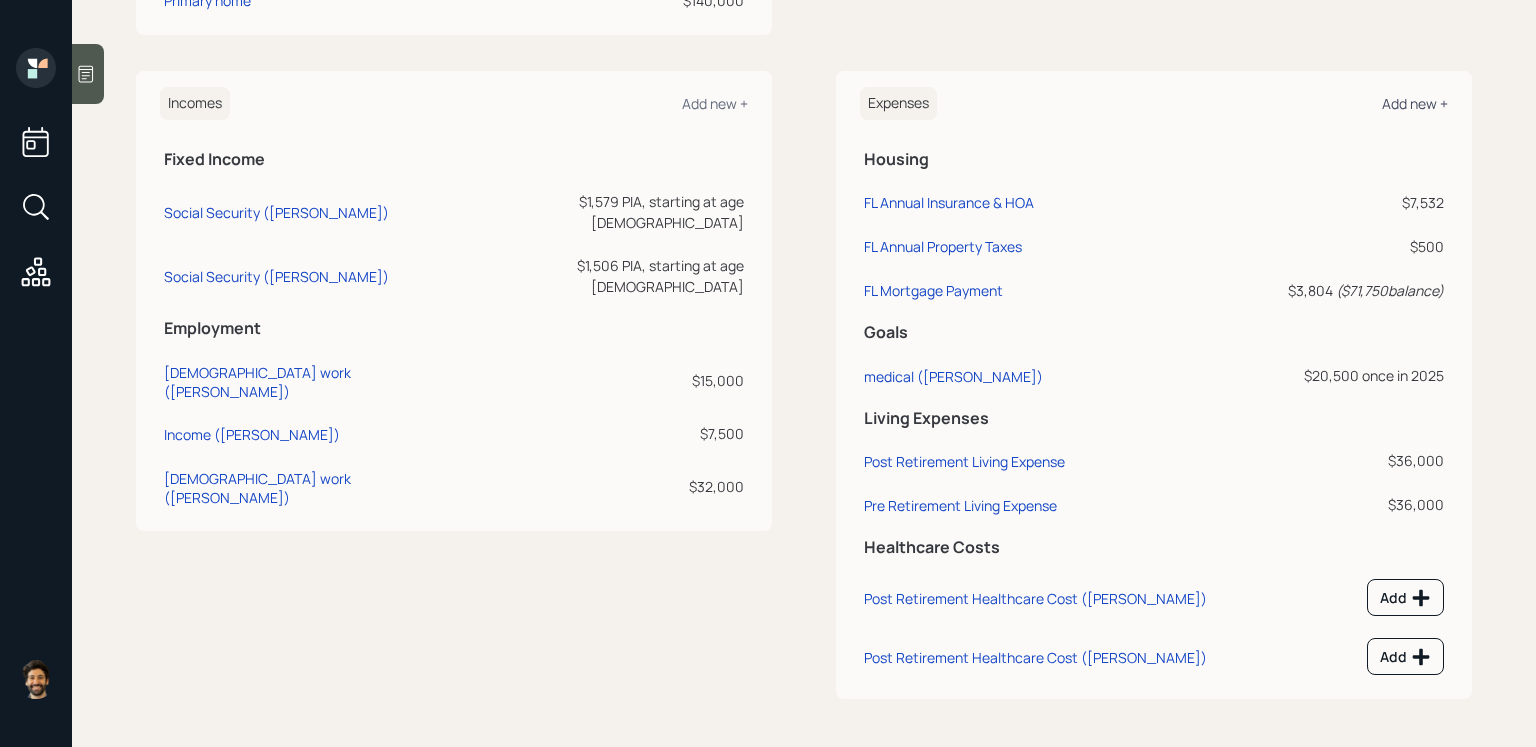 click on "Add new +" at bounding box center (1415, 103) 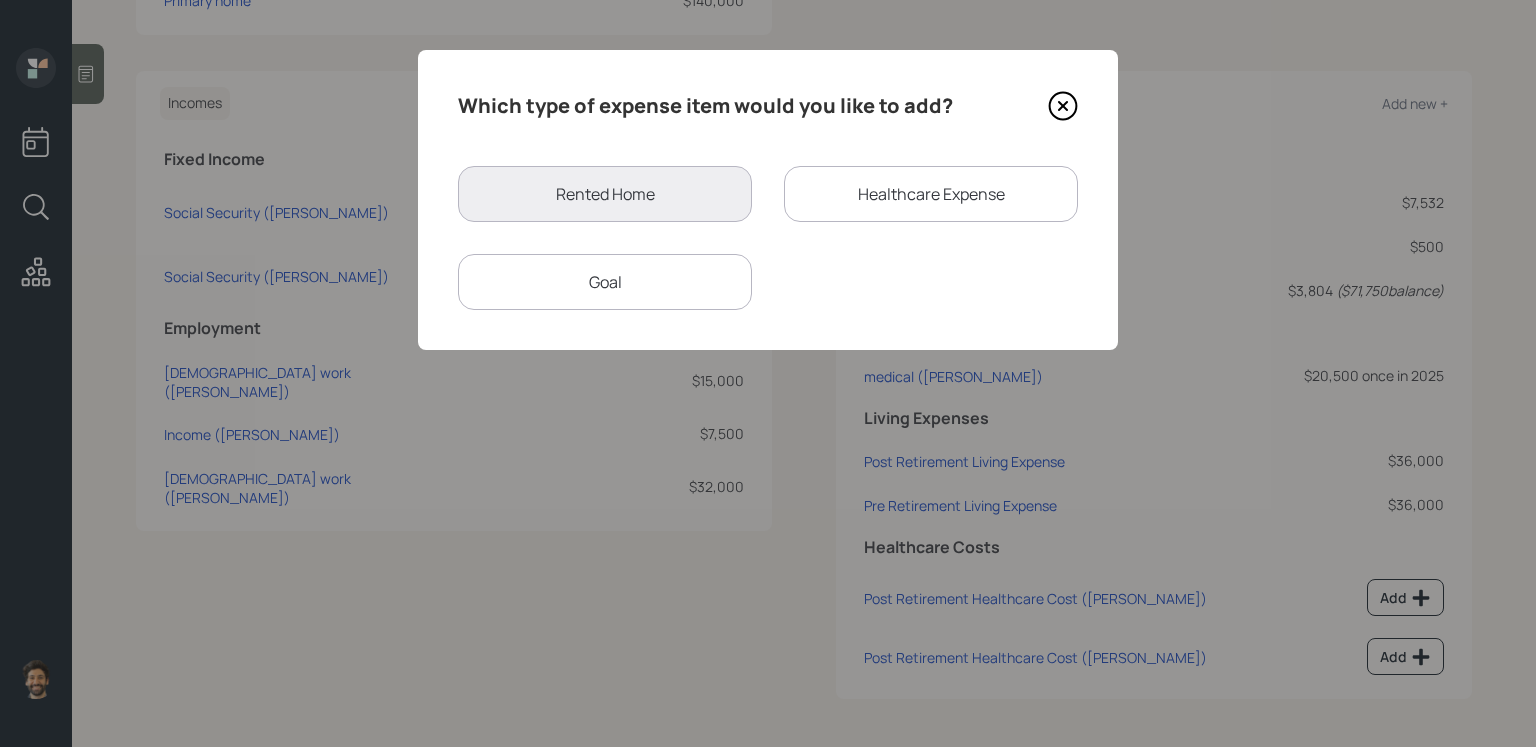 click on "Goal" at bounding box center [605, 282] 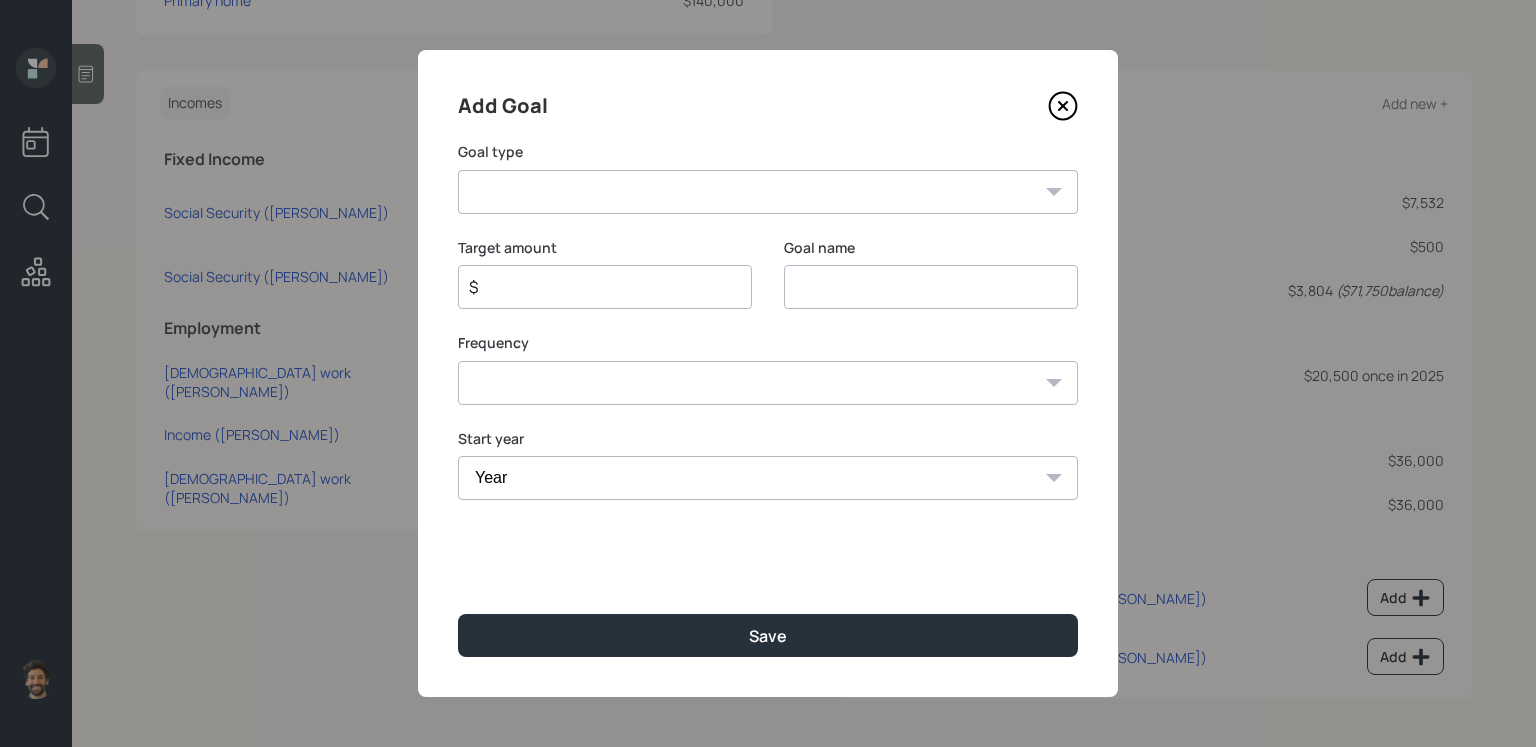 click on "Create an emergency fund Donate to charity Purchase a home Make a purchase Support a dependent Plan for travel Purchase a car Leave an inheritance Other" at bounding box center [768, 192] 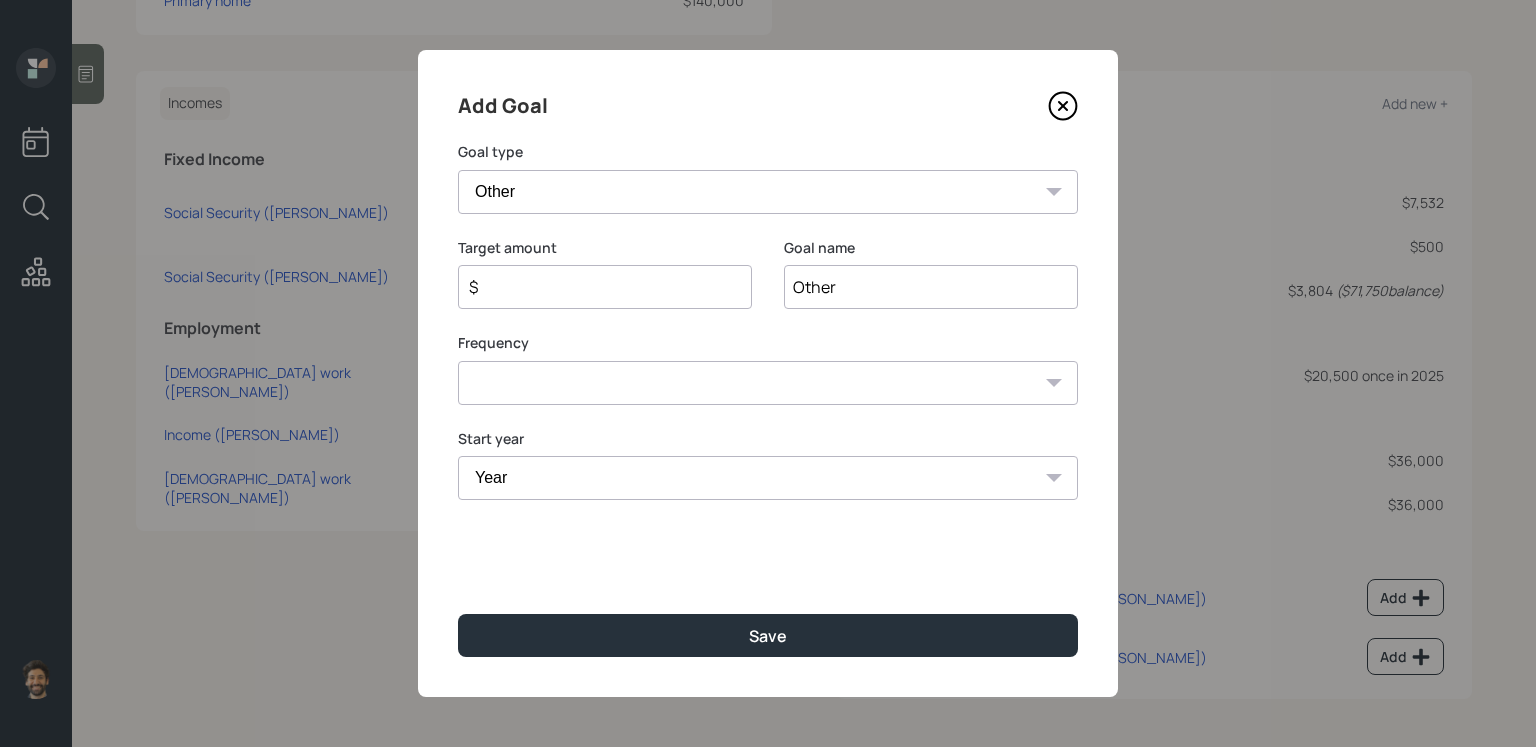 click on "Other" at bounding box center [931, 287] 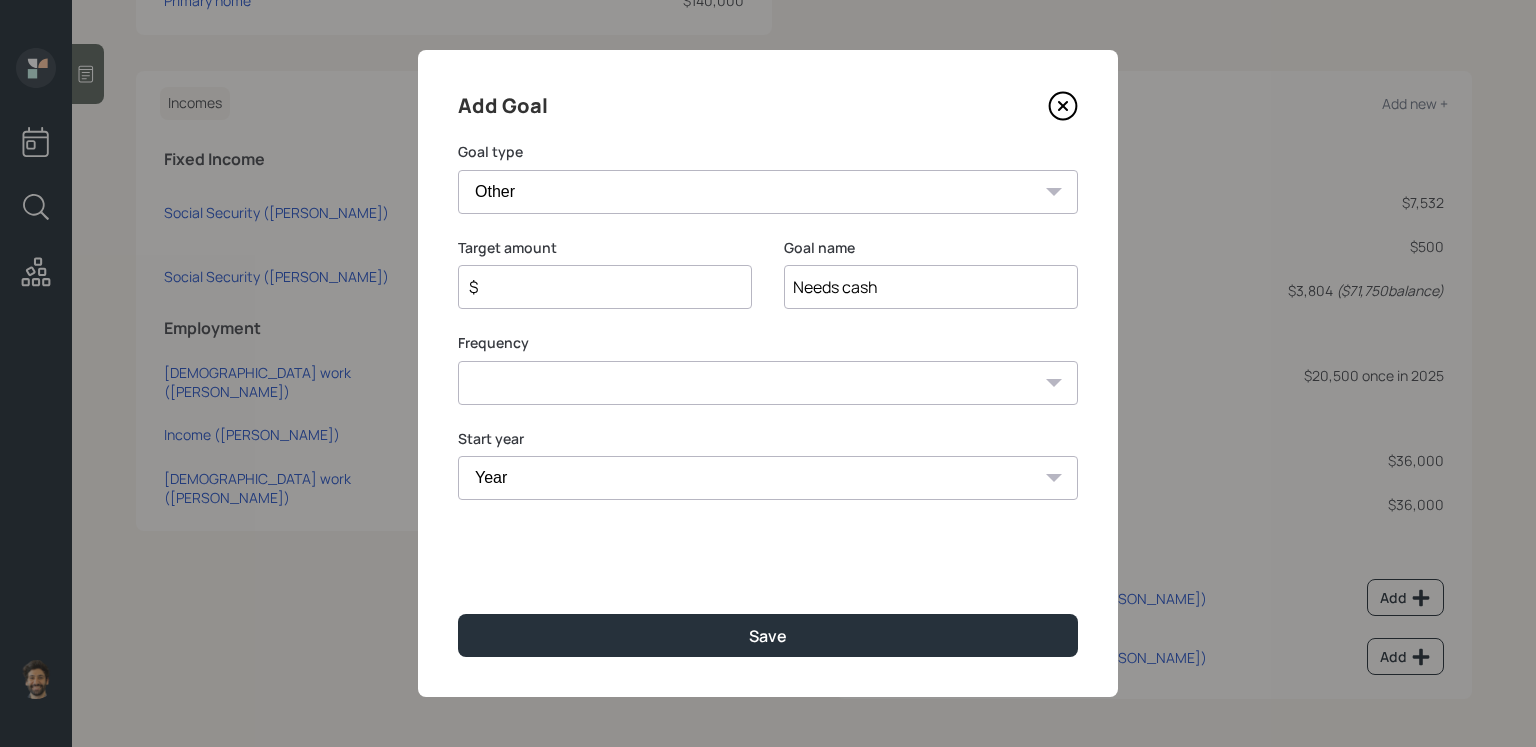 type on "Needs cash" 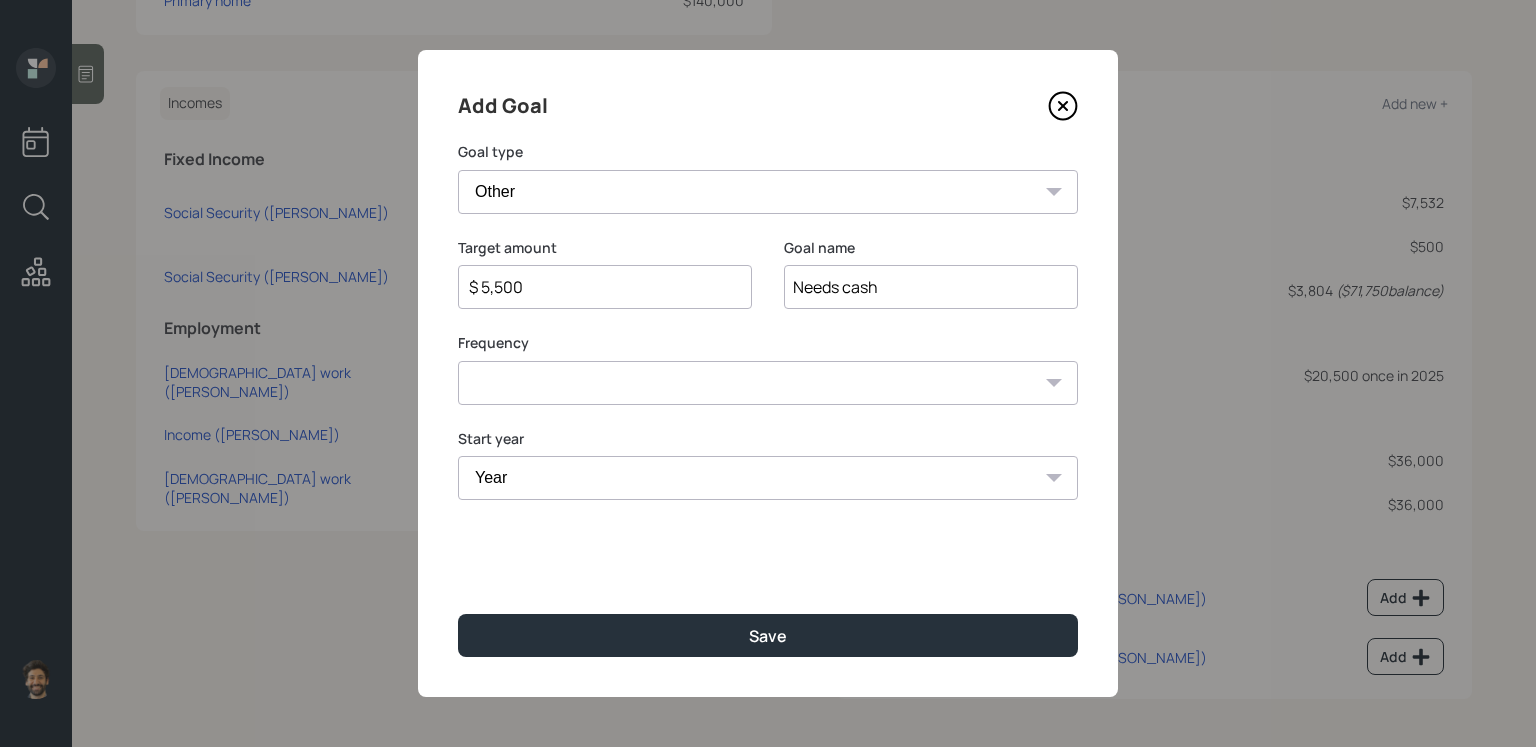 type on "$ 5,500" 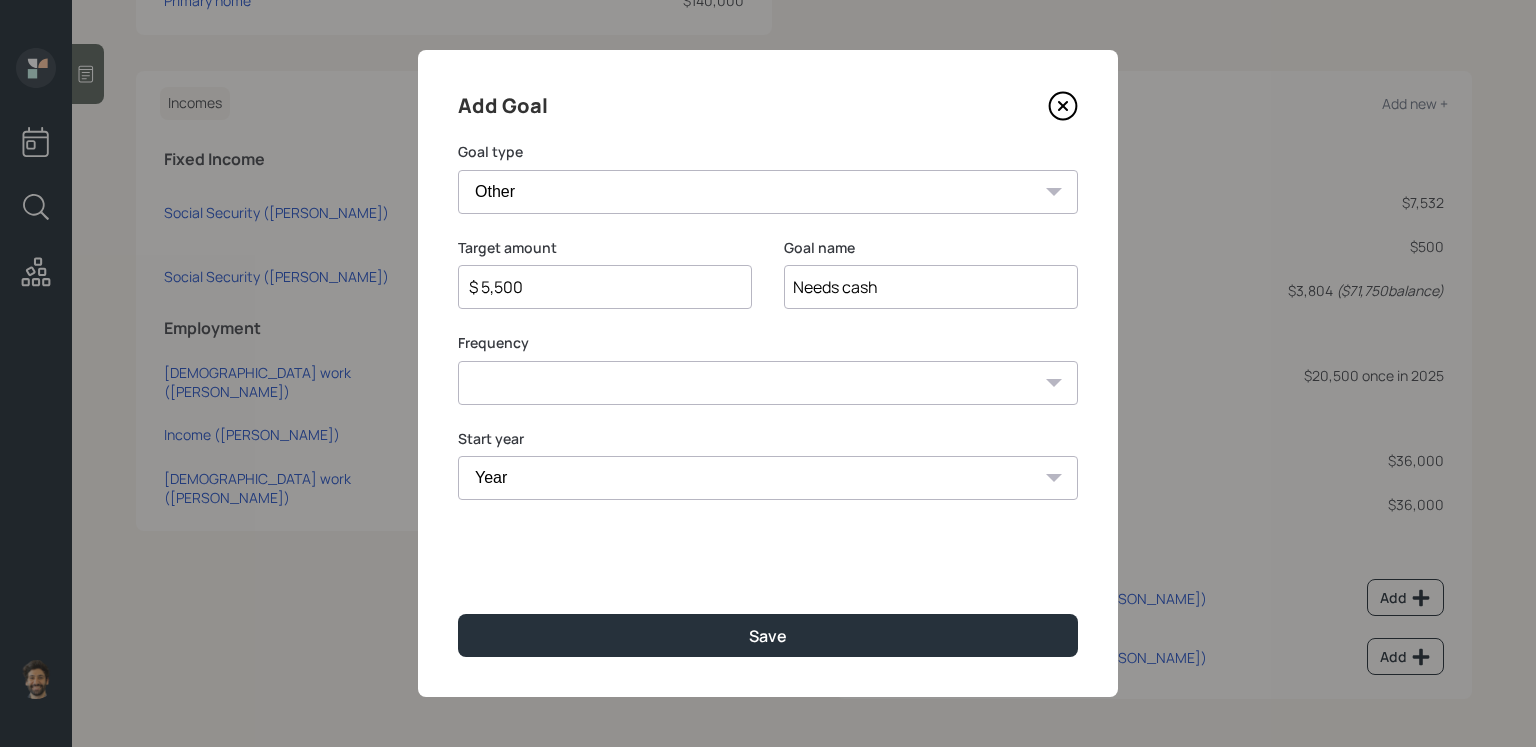 click on "One time Every 1 year Every 2 years Every 3 years Every 4 years Every 5 years Every 6 years Every 7 years Every 8 years Every 9 years" at bounding box center (768, 383) 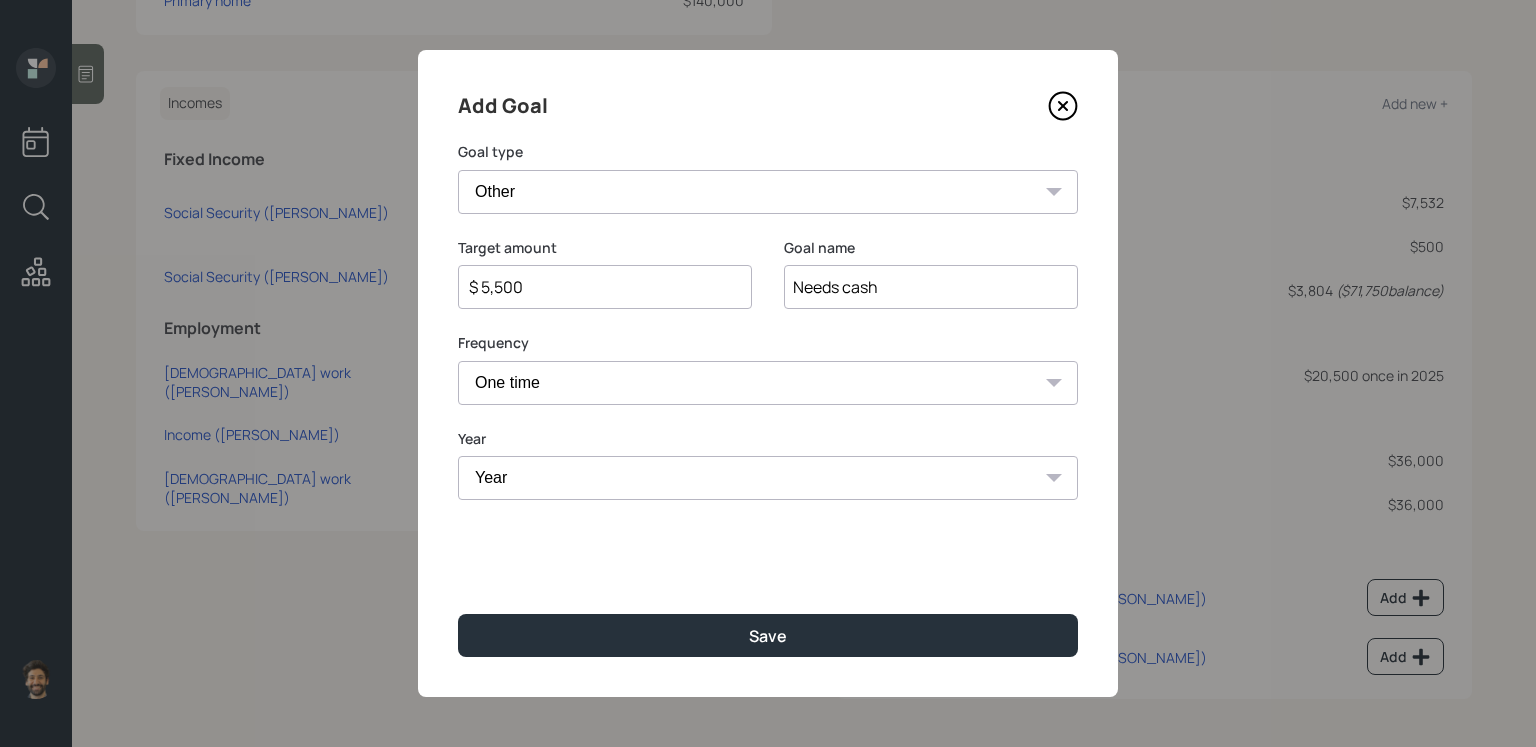 click on "Year [DATE] 2026 2027 2028 2029 2030 2031 2032 2033 2034 2035 2036 2037 2038 2039 2040 2041 2042 2043 2044 2045 2046 2047 2048 2049 2050 2051 2052 2053 2054 2055" at bounding box center [768, 478] 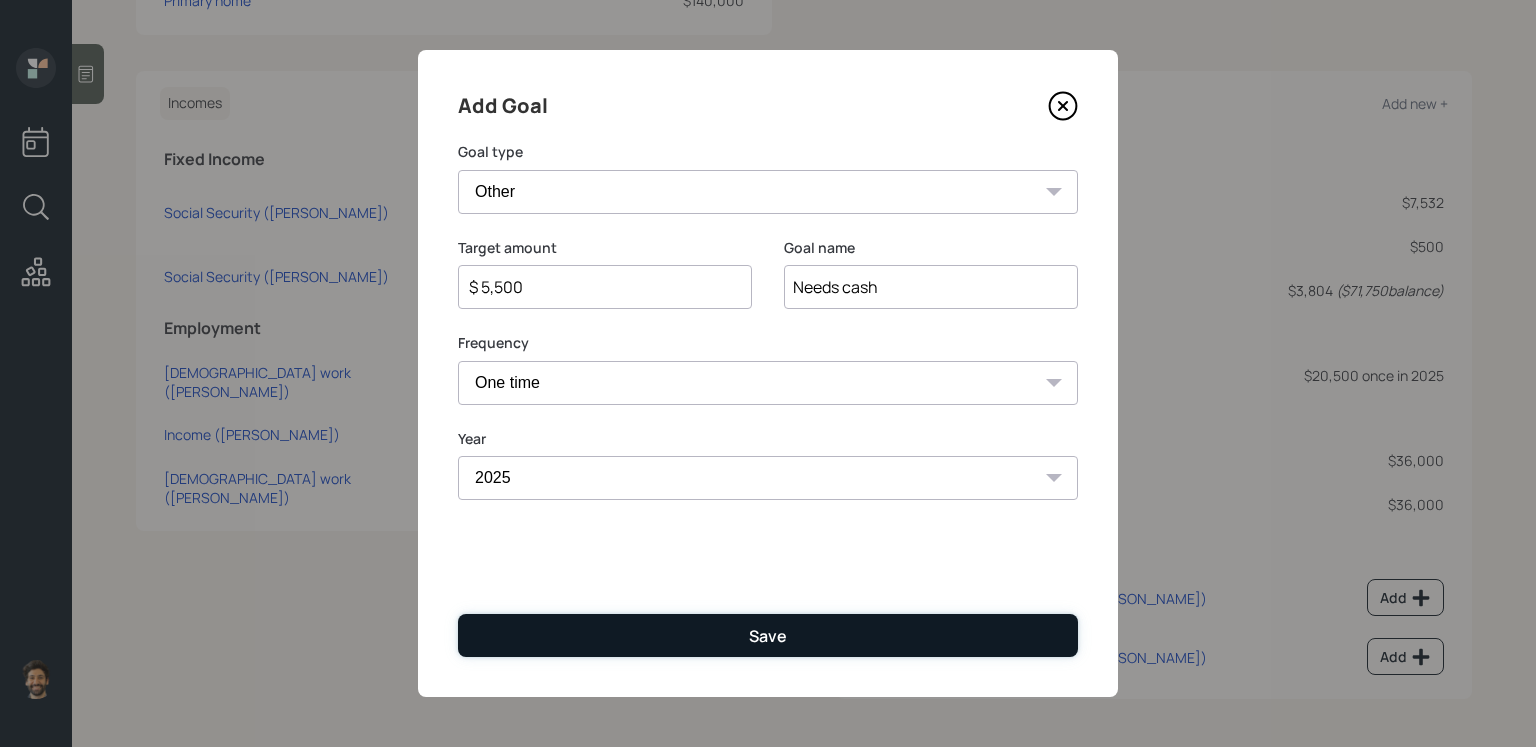 click on "Save" at bounding box center (768, 635) 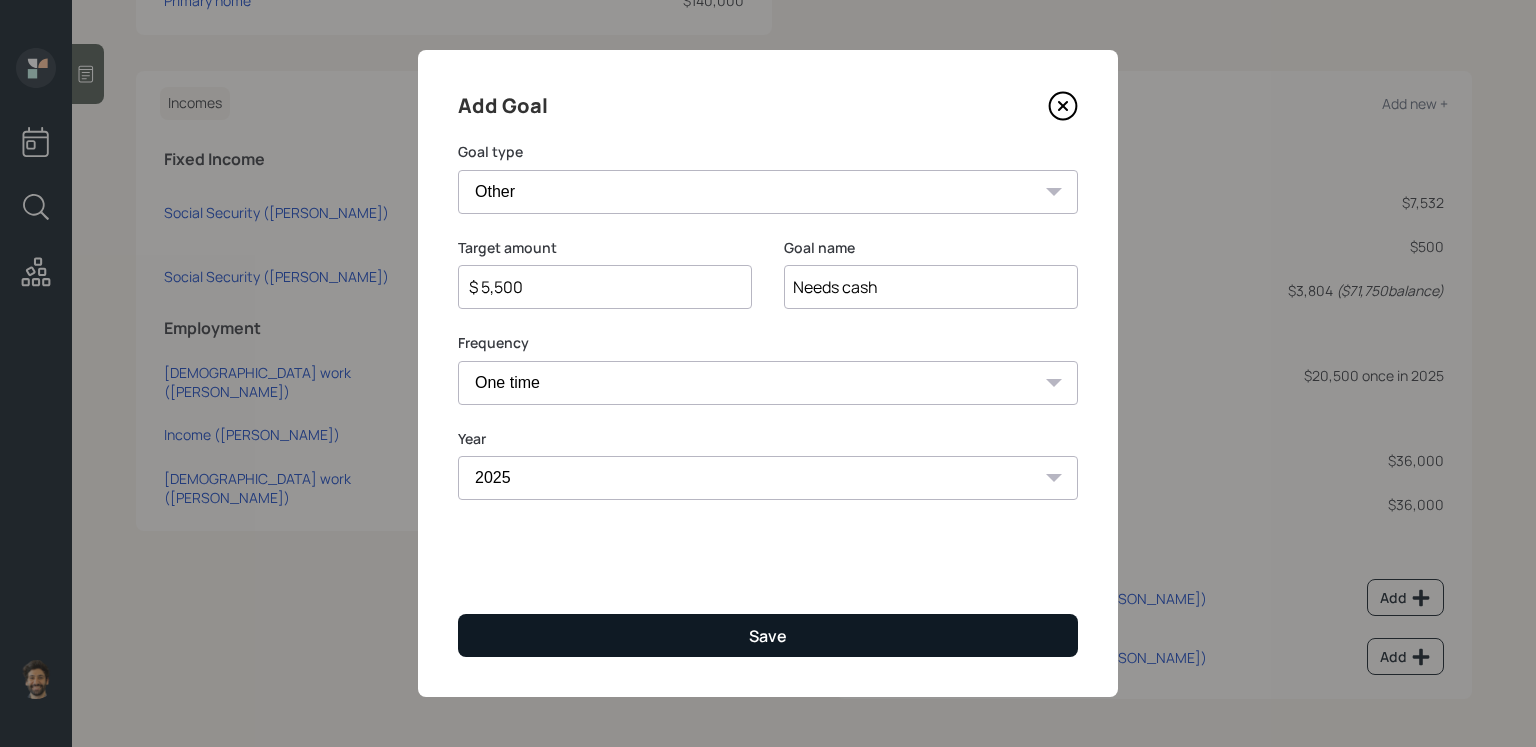 type on "$" 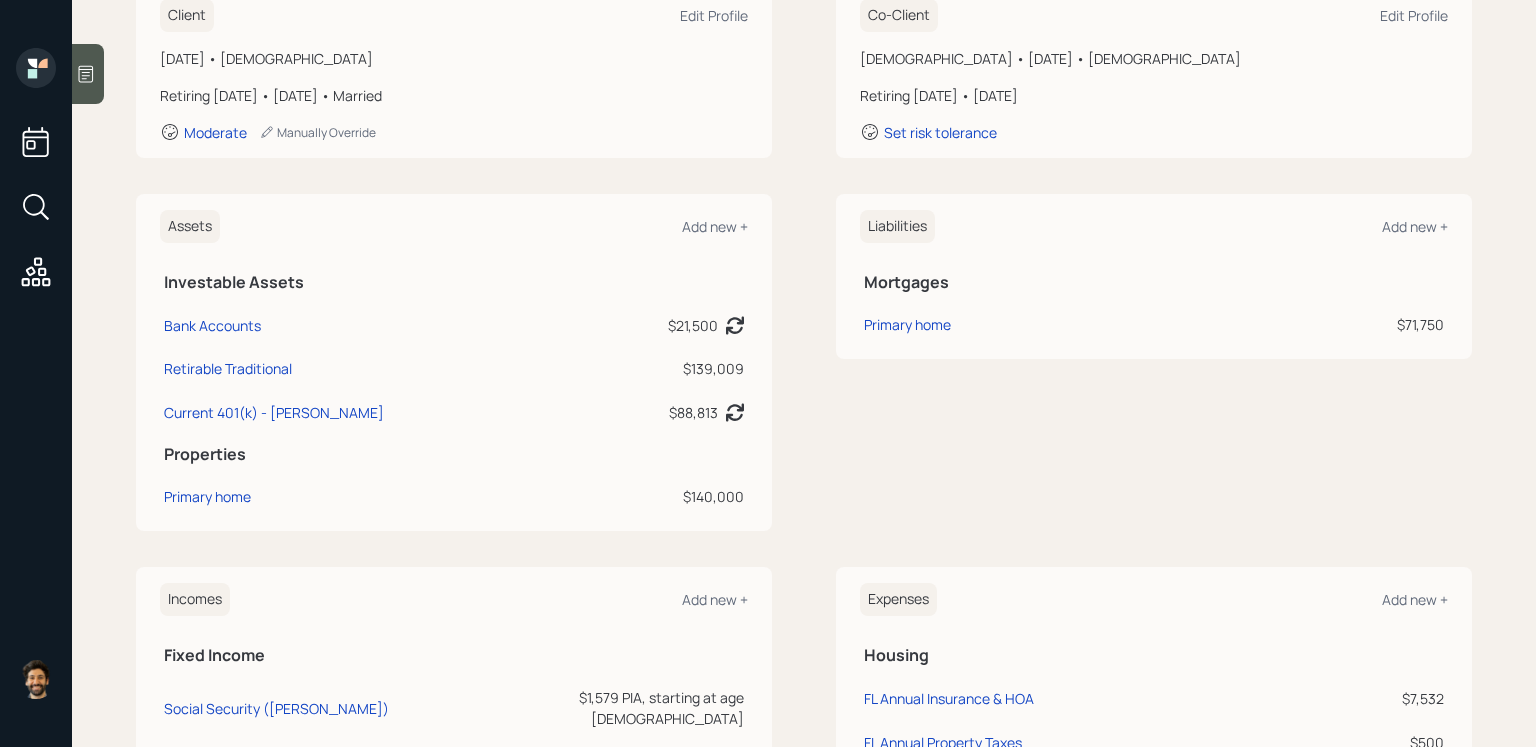scroll, scrollTop: 0, scrollLeft: 0, axis: both 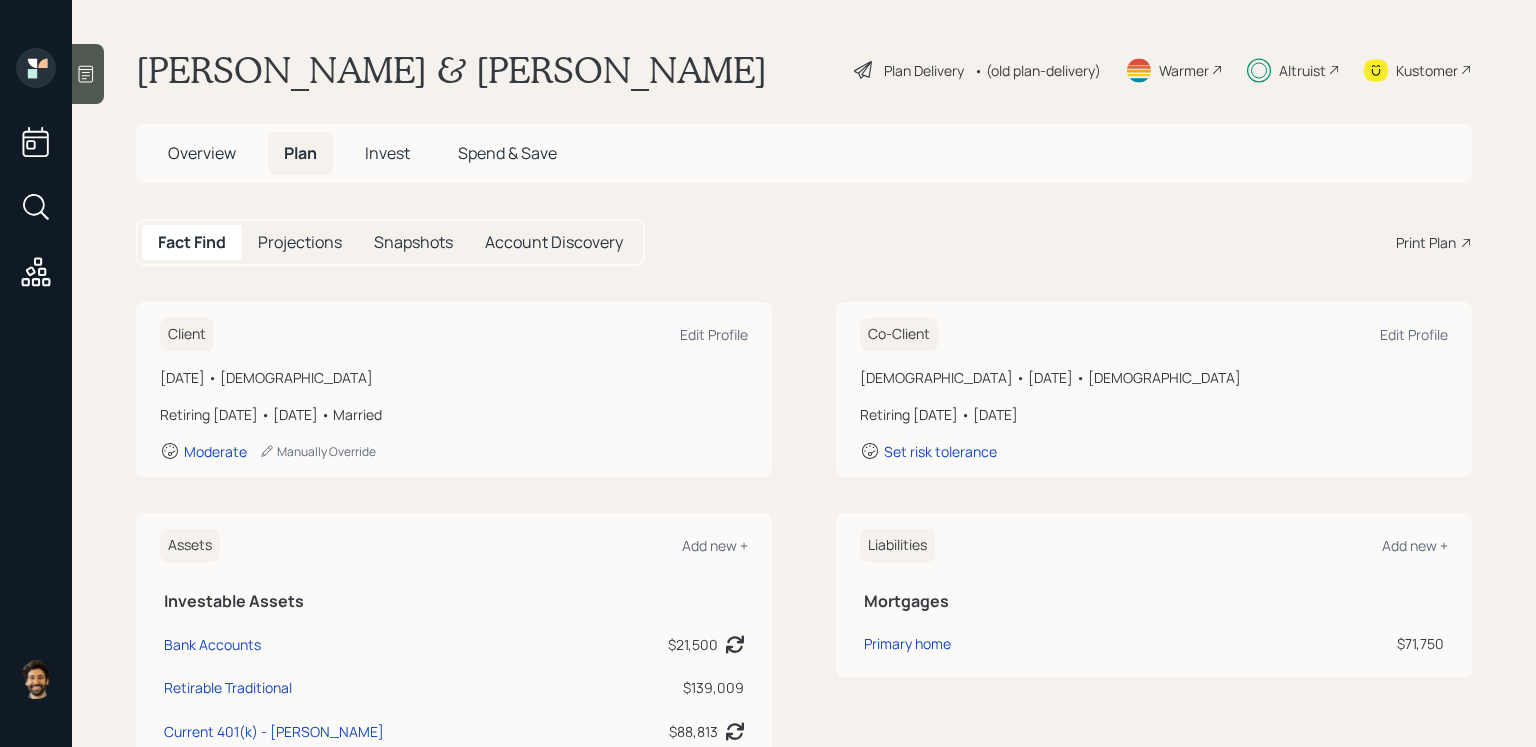 click on "Projections" at bounding box center [300, 242] 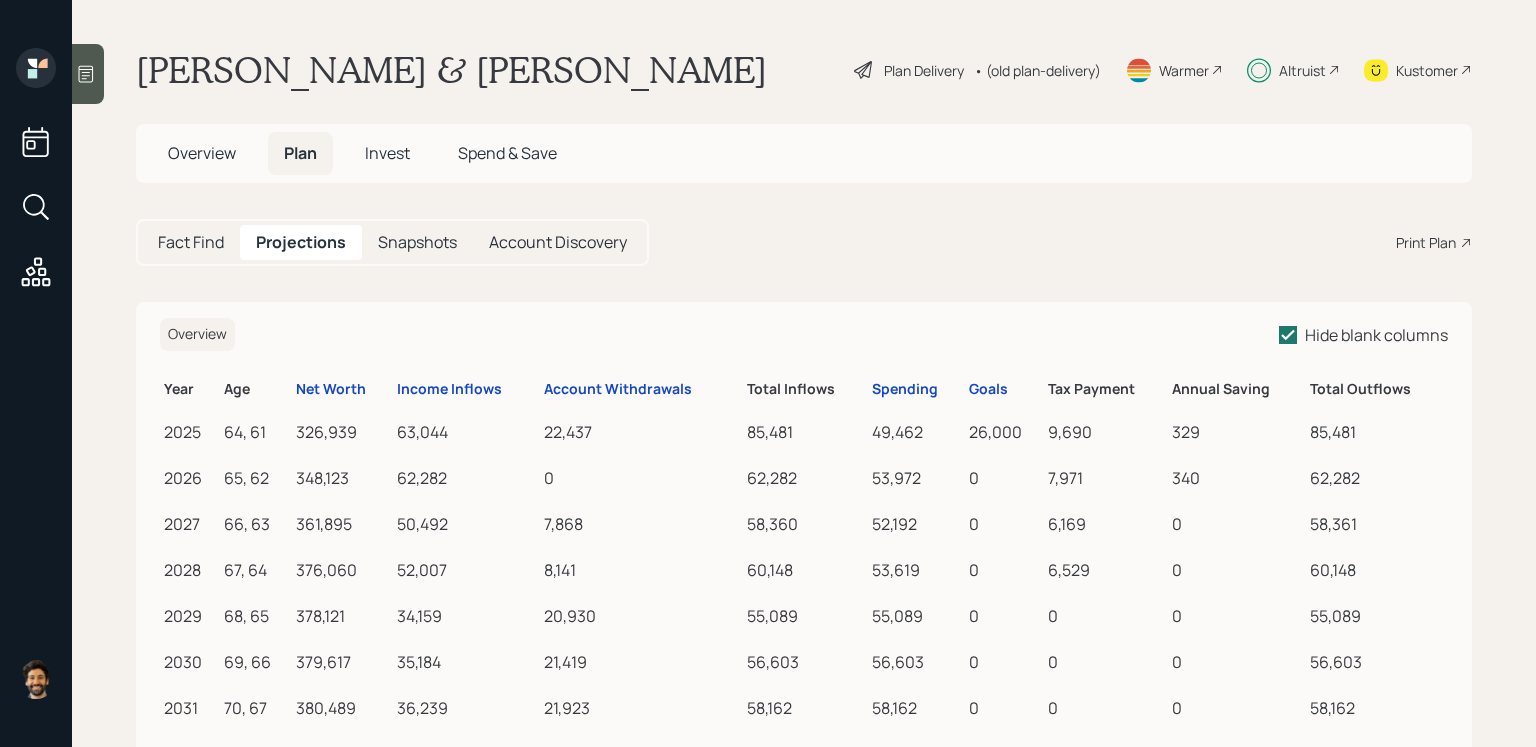 click on "Fact Find" at bounding box center (191, 242) 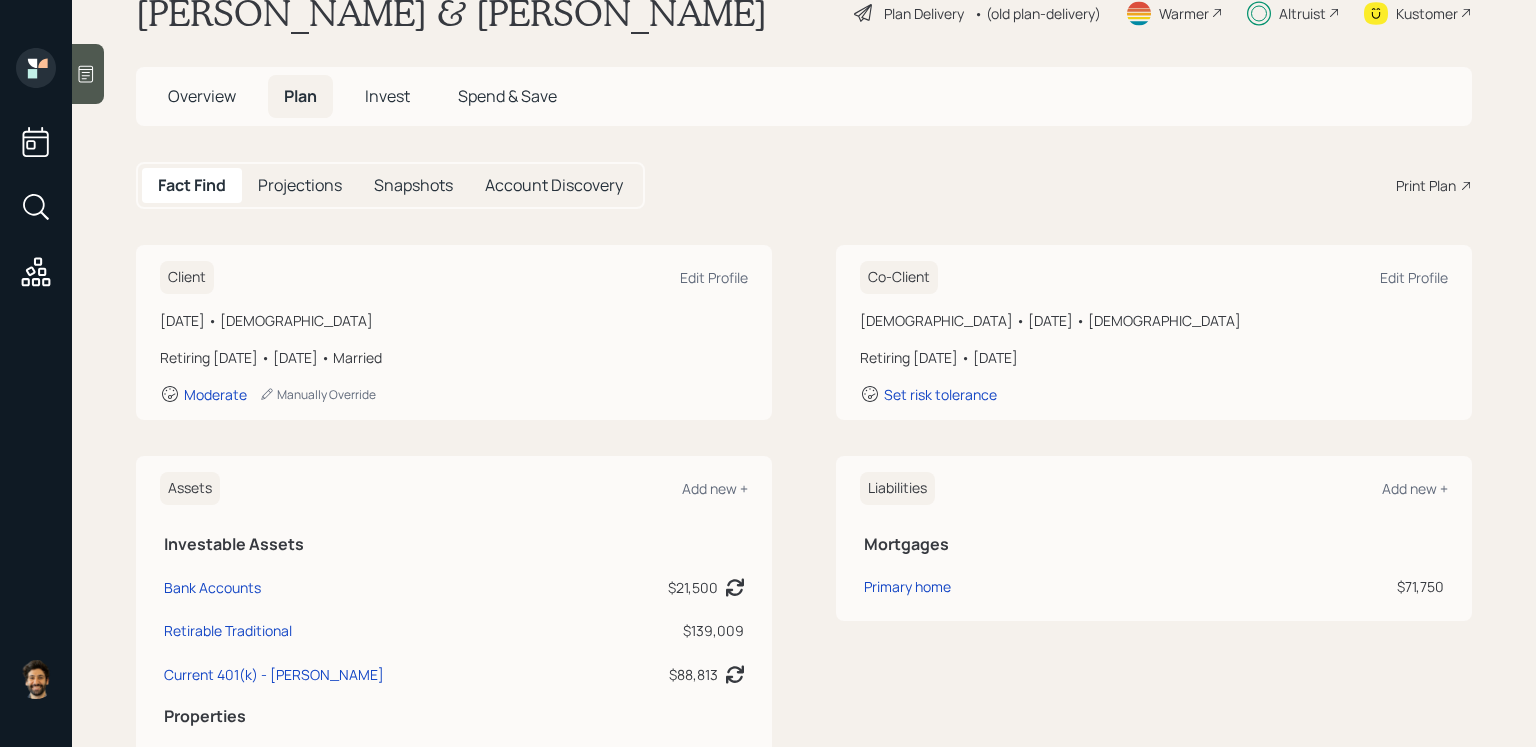 scroll, scrollTop: 20, scrollLeft: 0, axis: vertical 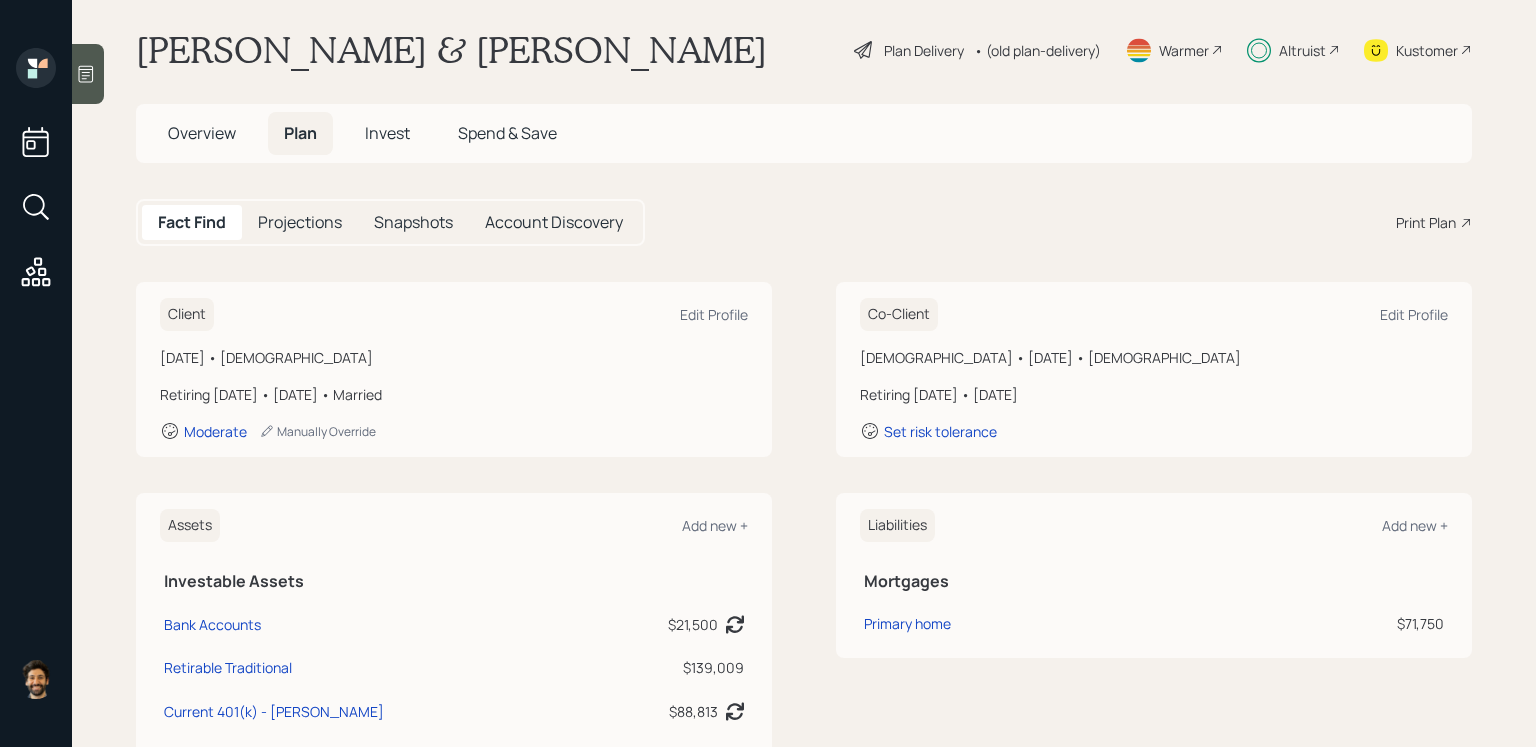 click on "Invest" at bounding box center (387, 133) 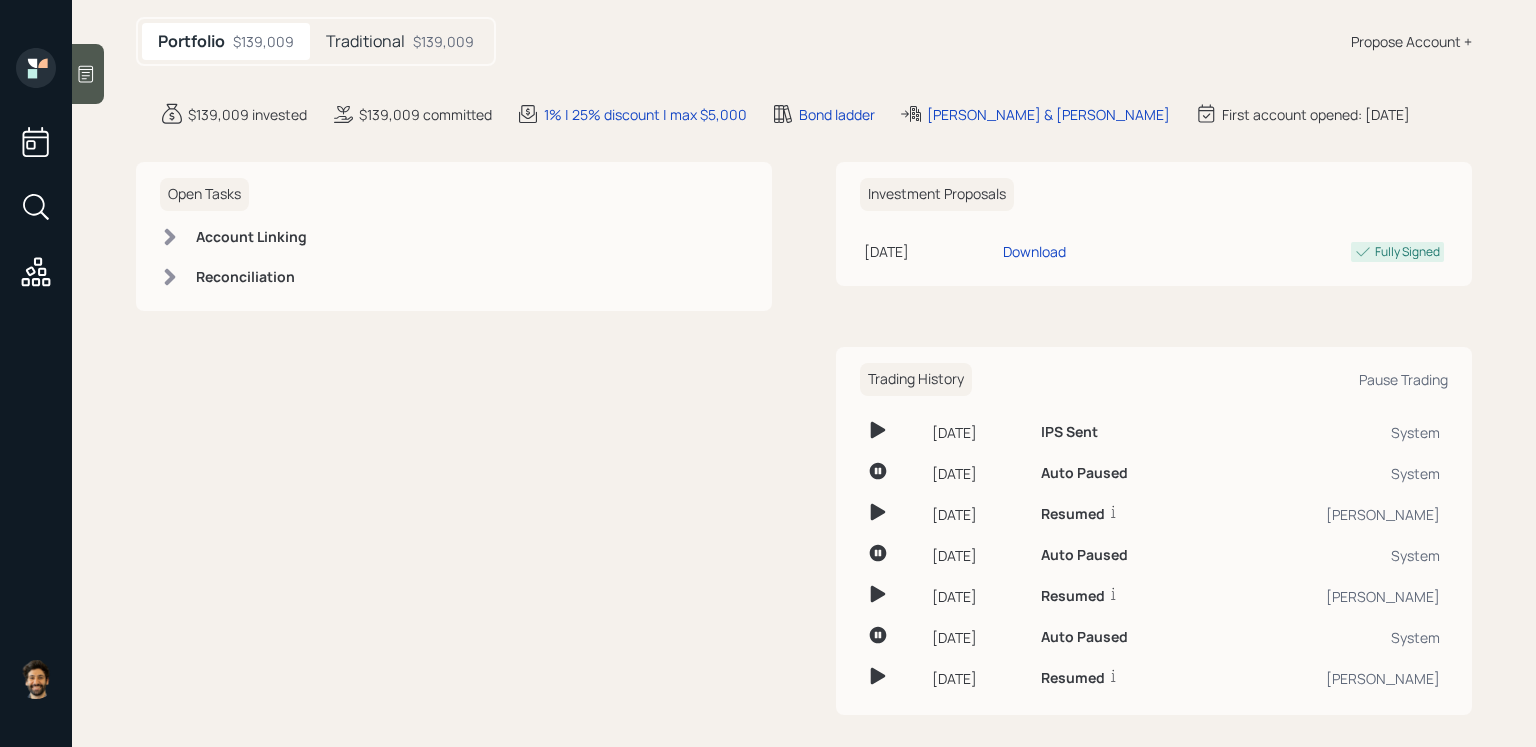 scroll, scrollTop: 216, scrollLeft: 0, axis: vertical 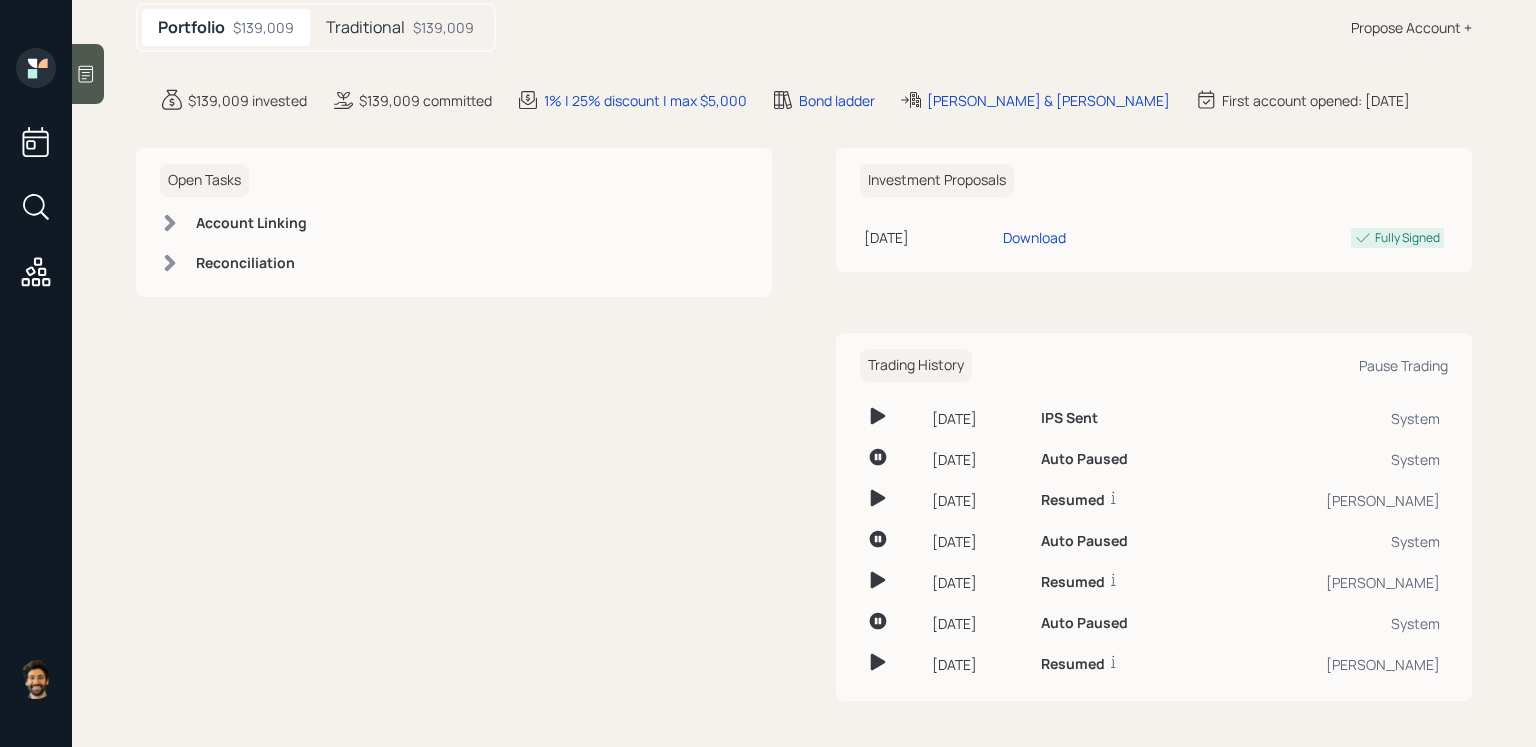 click on "$139,009" at bounding box center [443, 27] 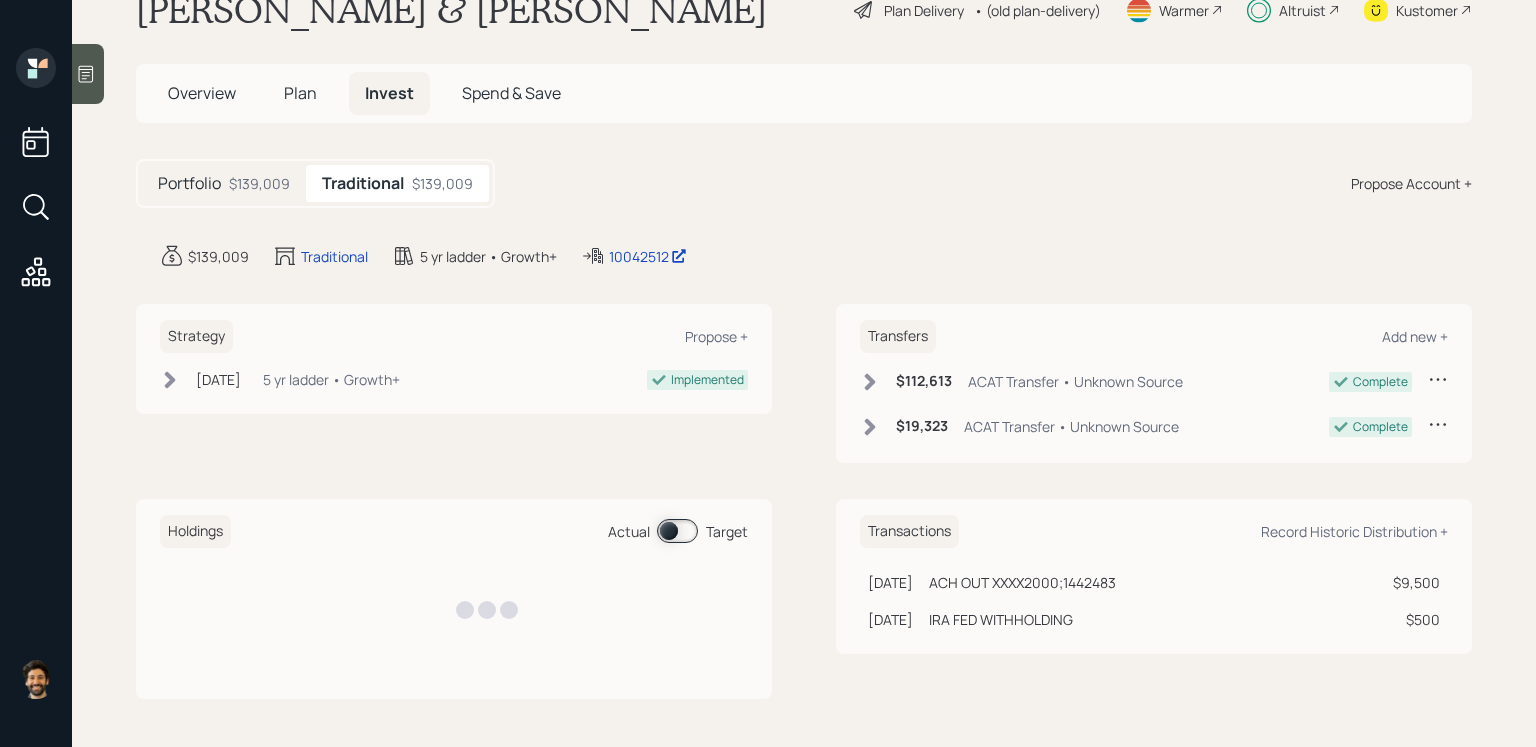 scroll, scrollTop: 59, scrollLeft: 0, axis: vertical 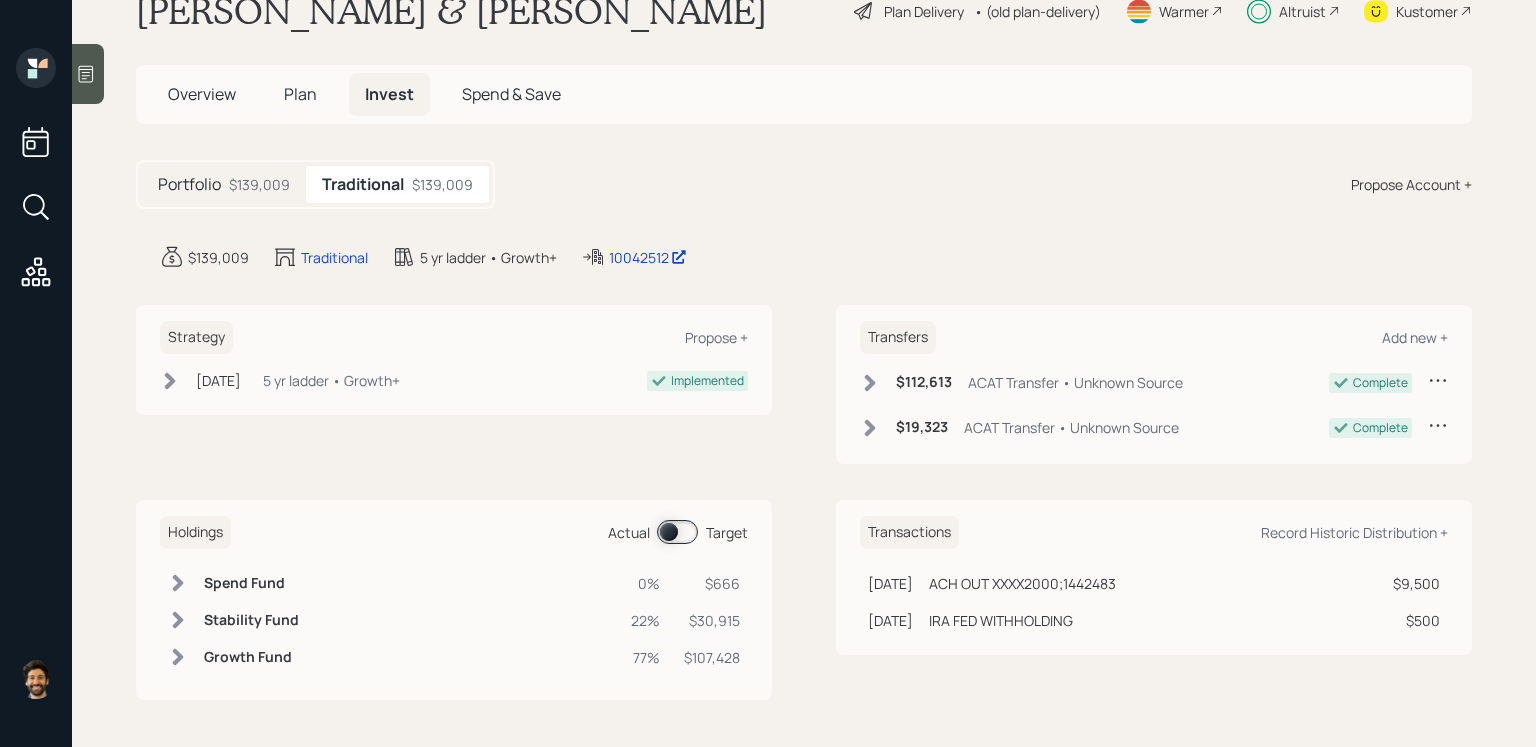 click at bounding box center (677, 532) 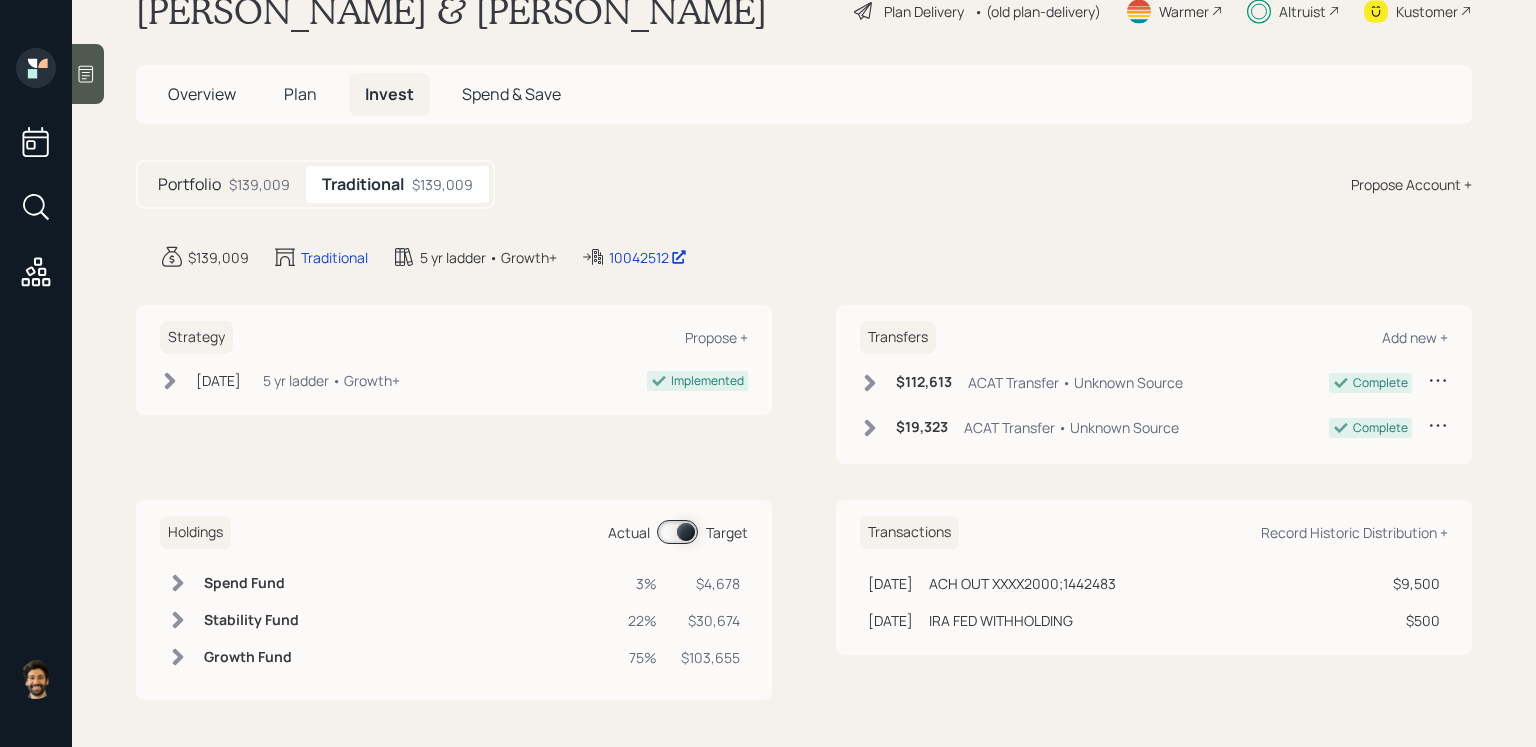 click at bounding box center [677, 532] 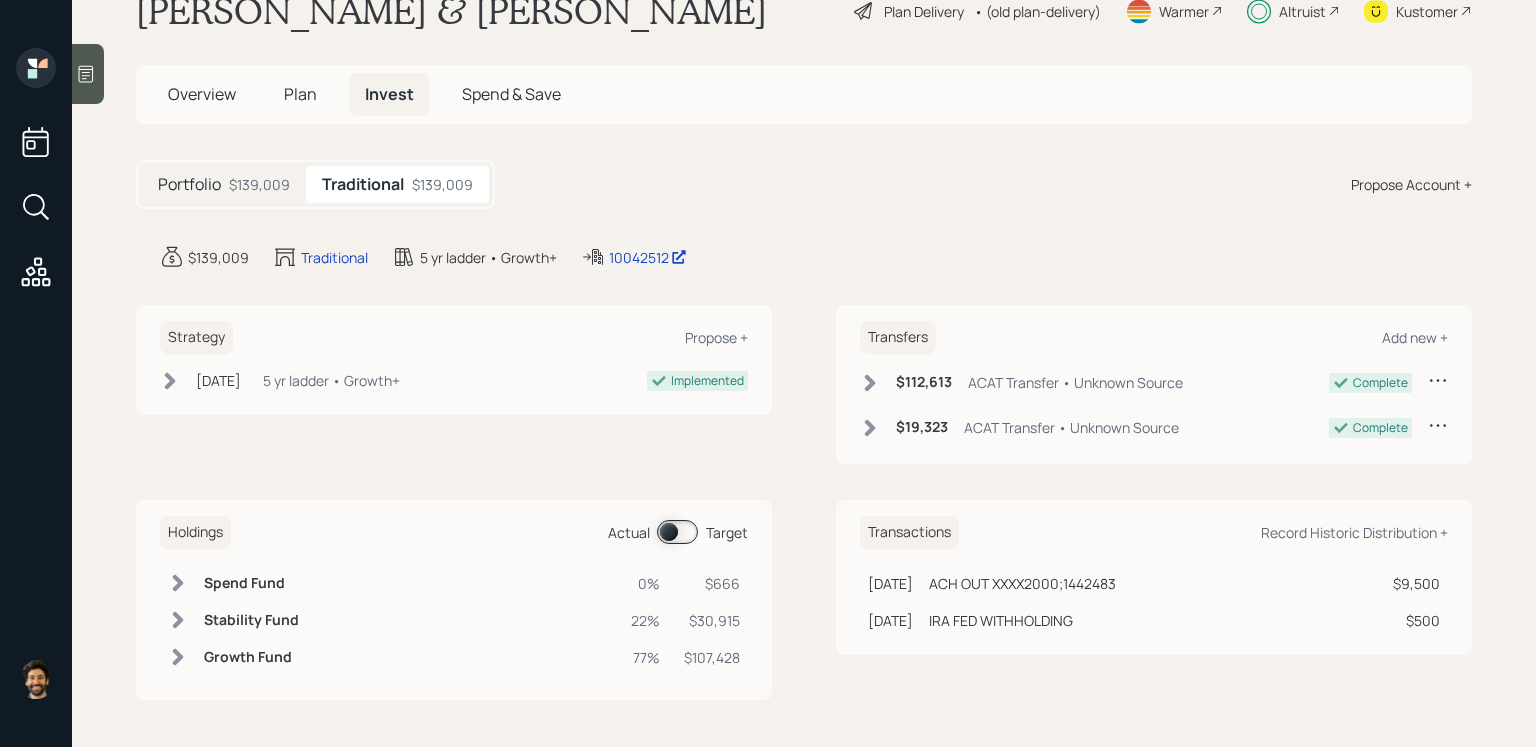 click at bounding box center [677, 532] 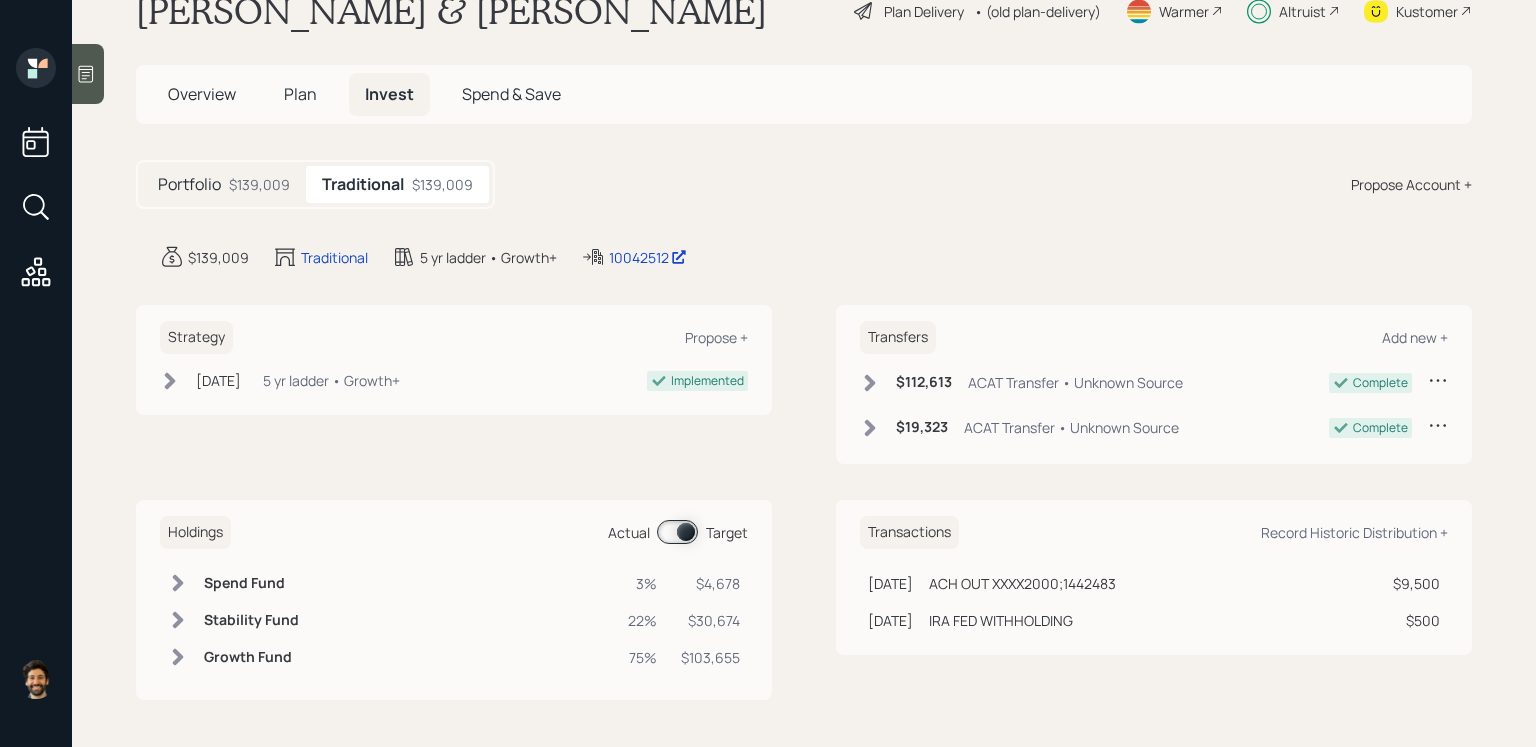 click on "$139,009" at bounding box center (259, 184) 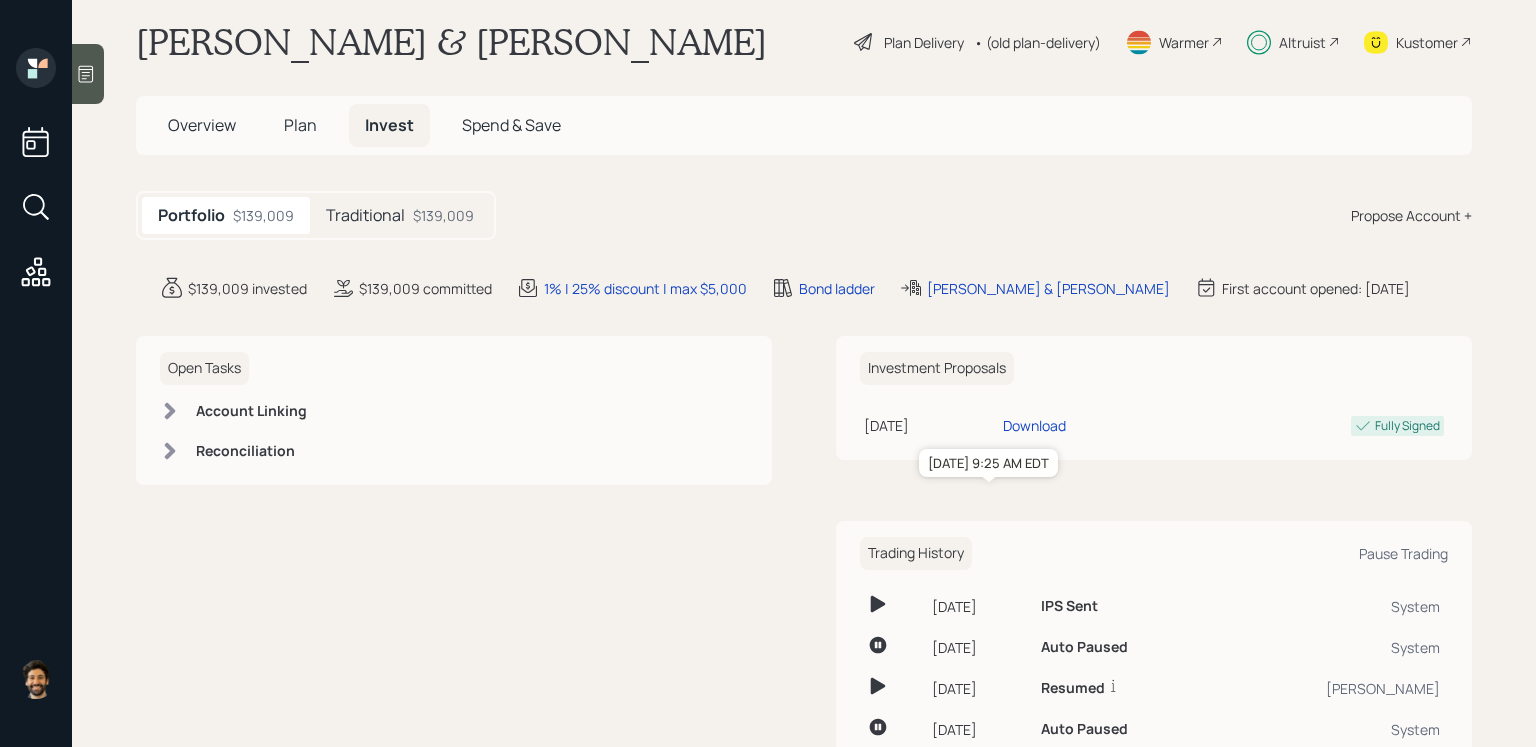 scroll, scrollTop: 0, scrollLeft: 0, axis: both 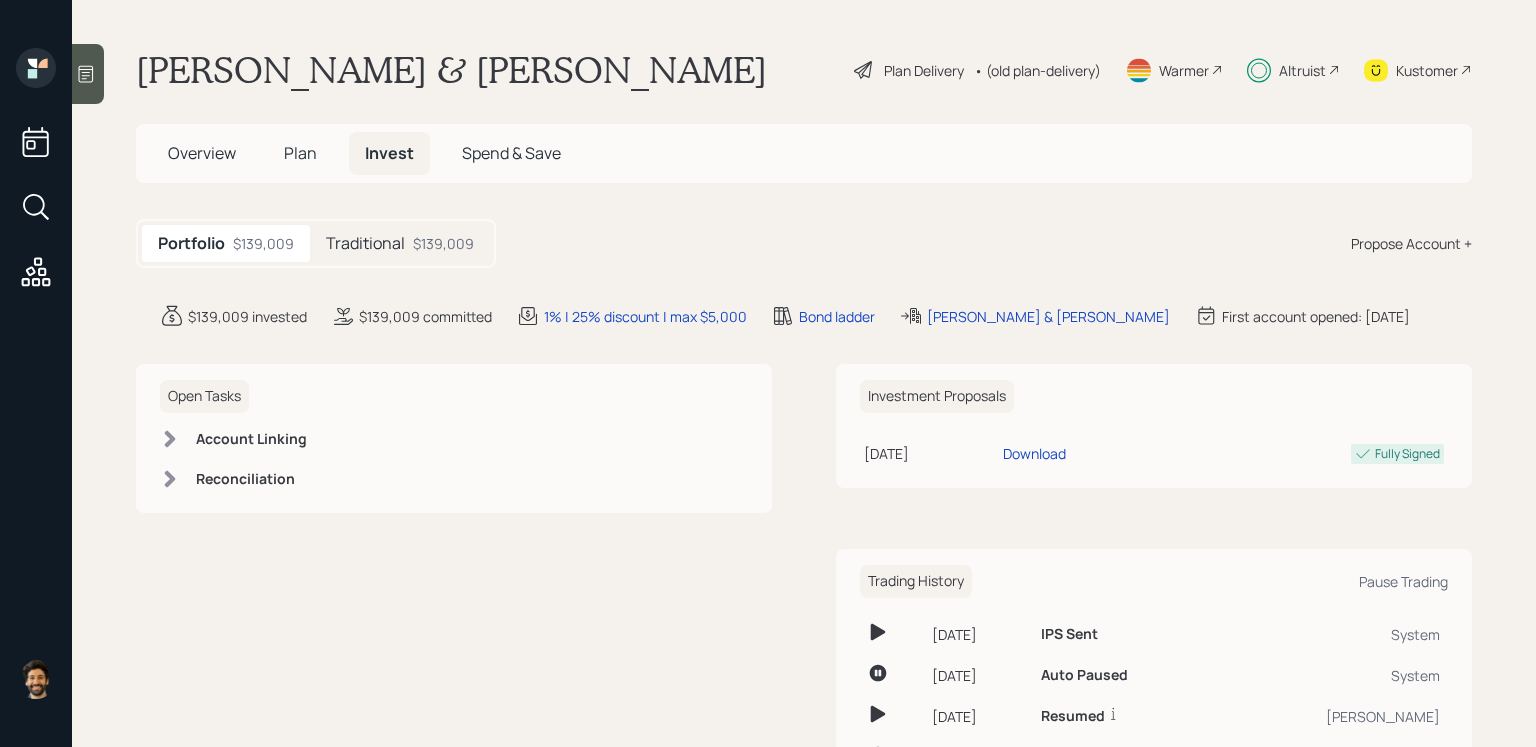 click on "Traditional" at bounding box center [365, 243] 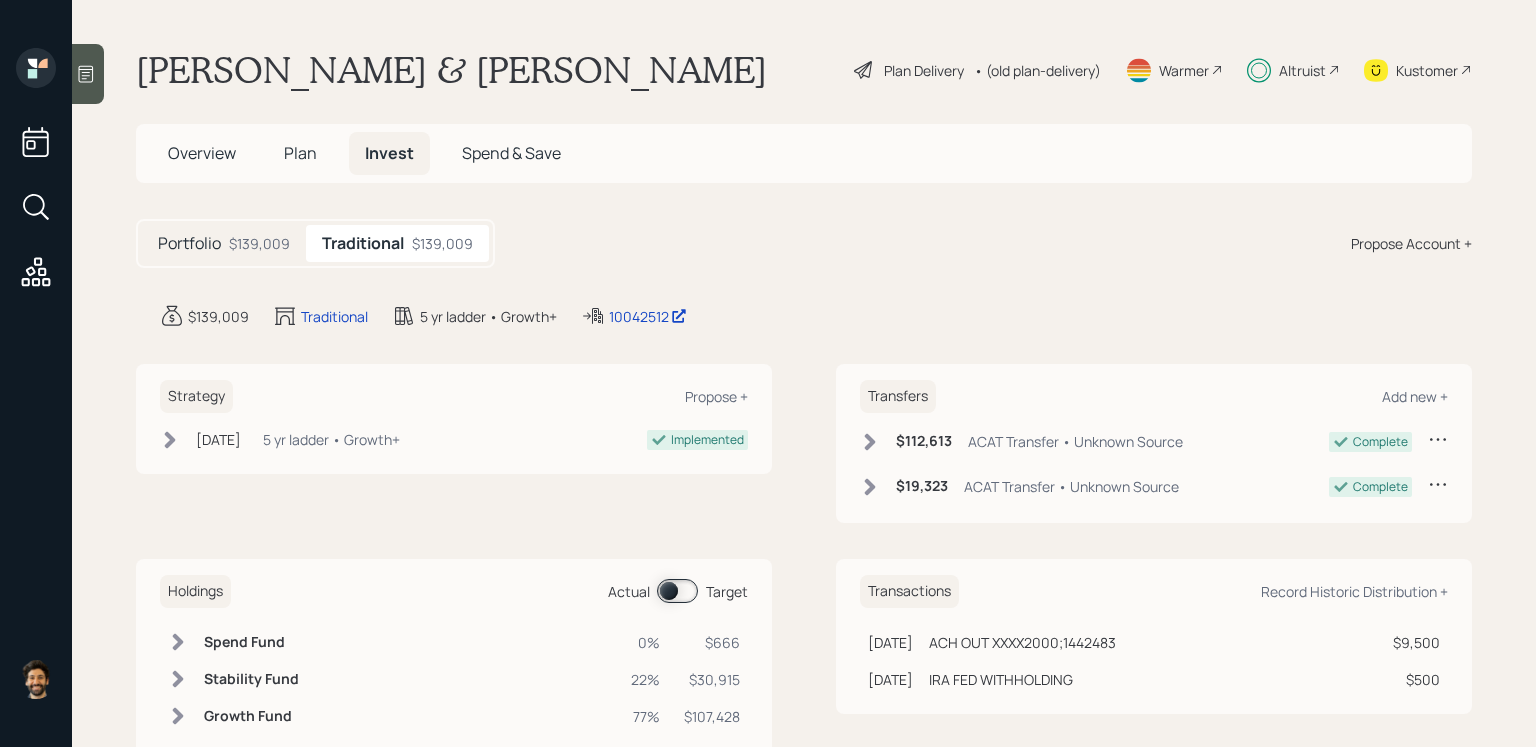 scroll, scrollTop: 59, scrollLeft: 0, axis: vertical 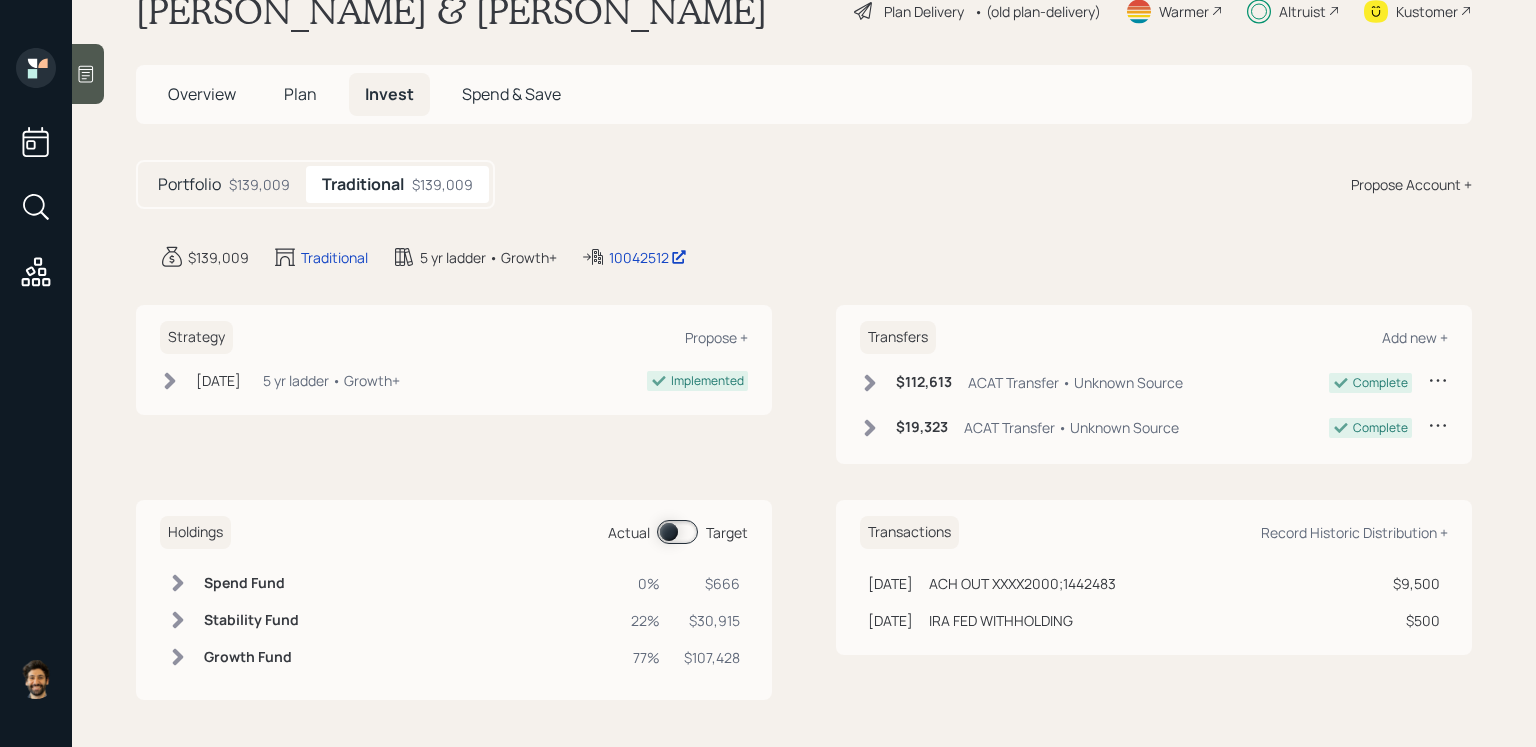 click on "Plan" at bounding box center (300, 94) 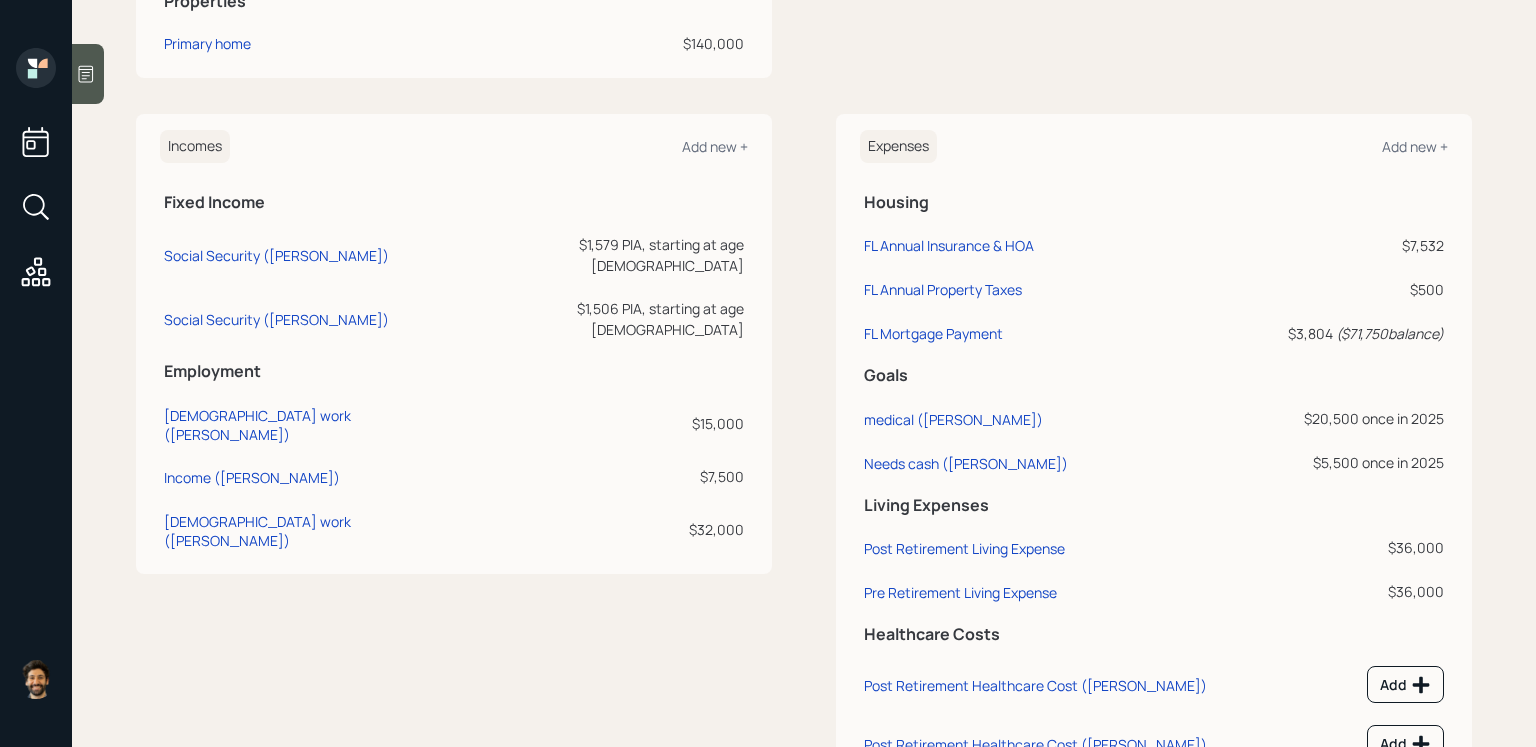 scroll, scrollTop: 753, scrollLeft: 0, axis: vertical 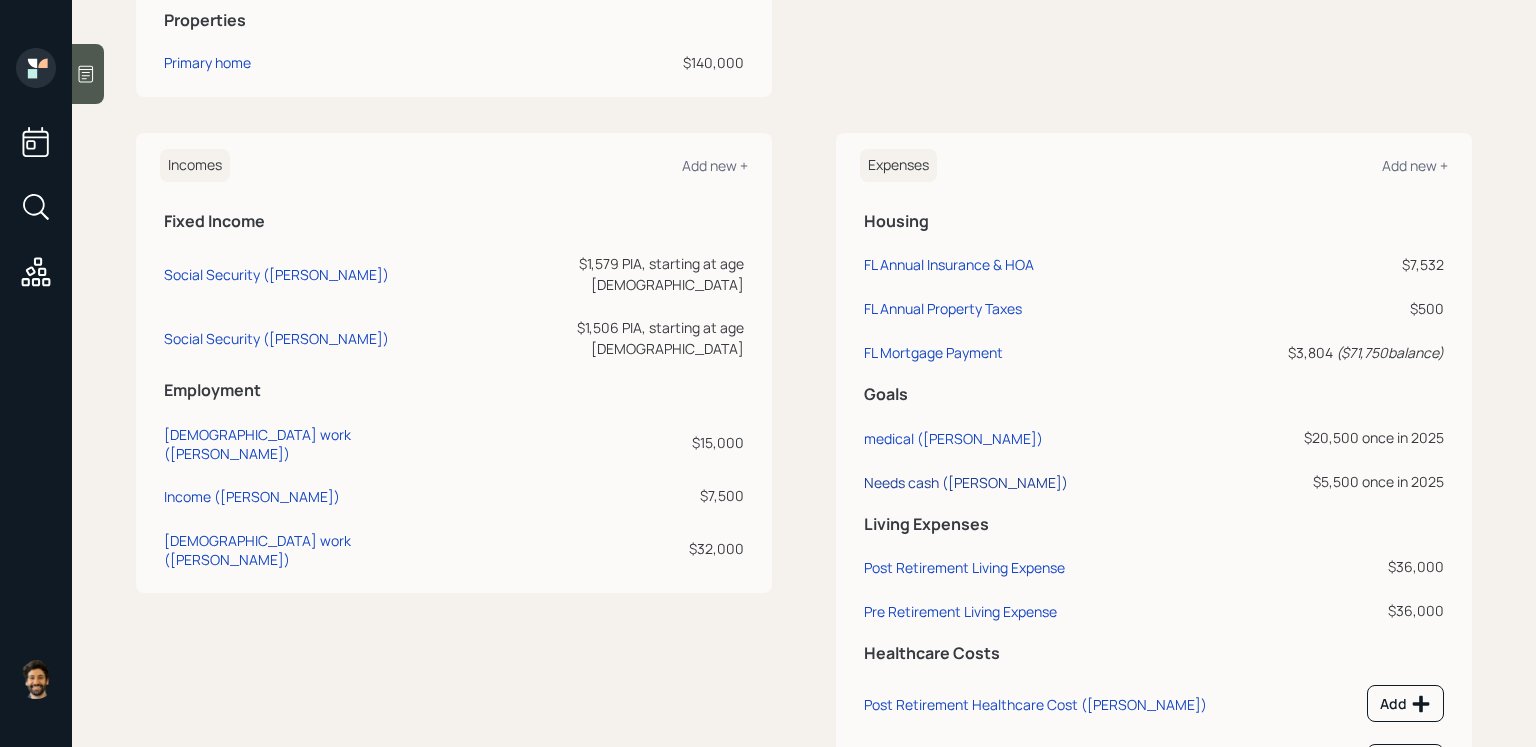 click on "Needs cash   ([PERSON_NAME])" at bounding box center (966, 482) 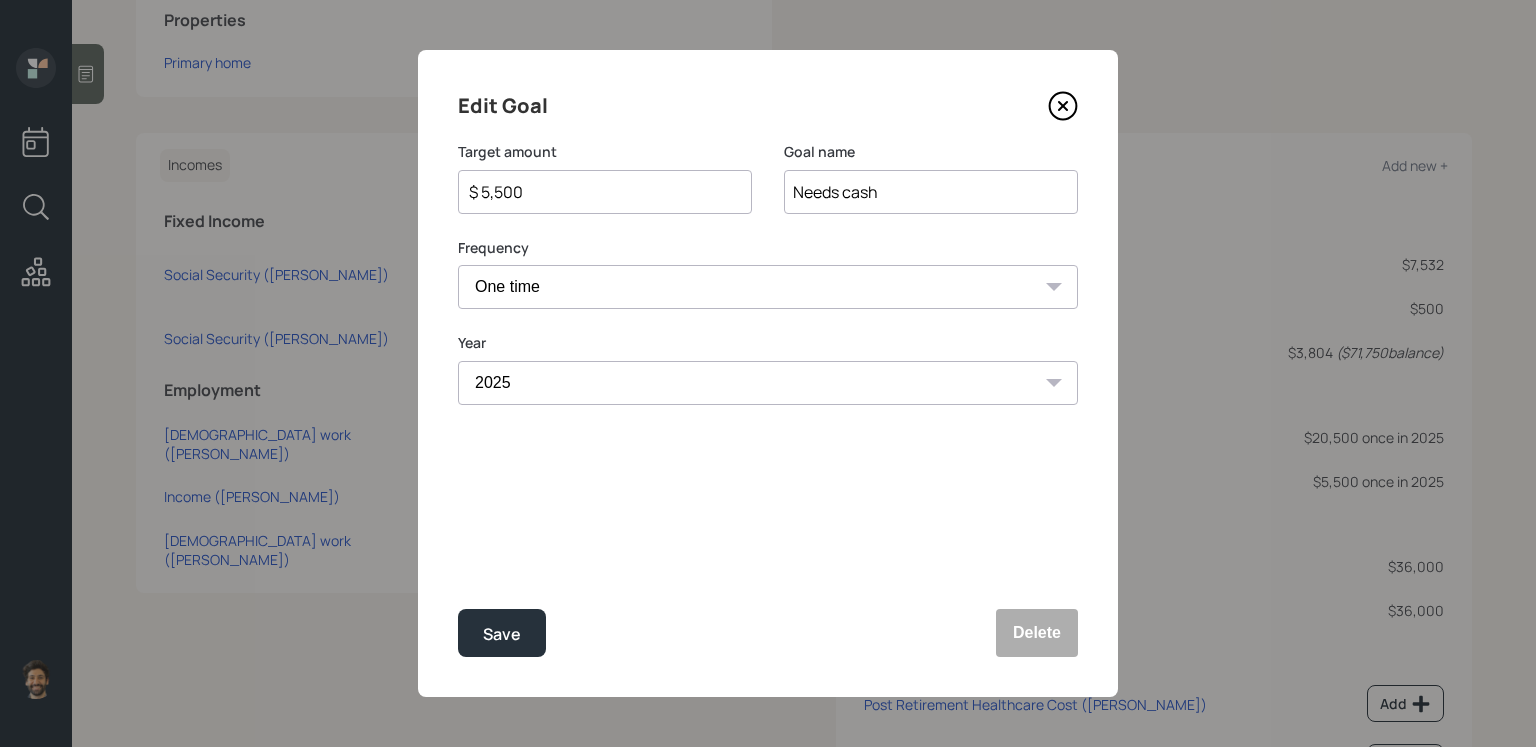 click on "$ 5,500" at bounding box center (597, 192) 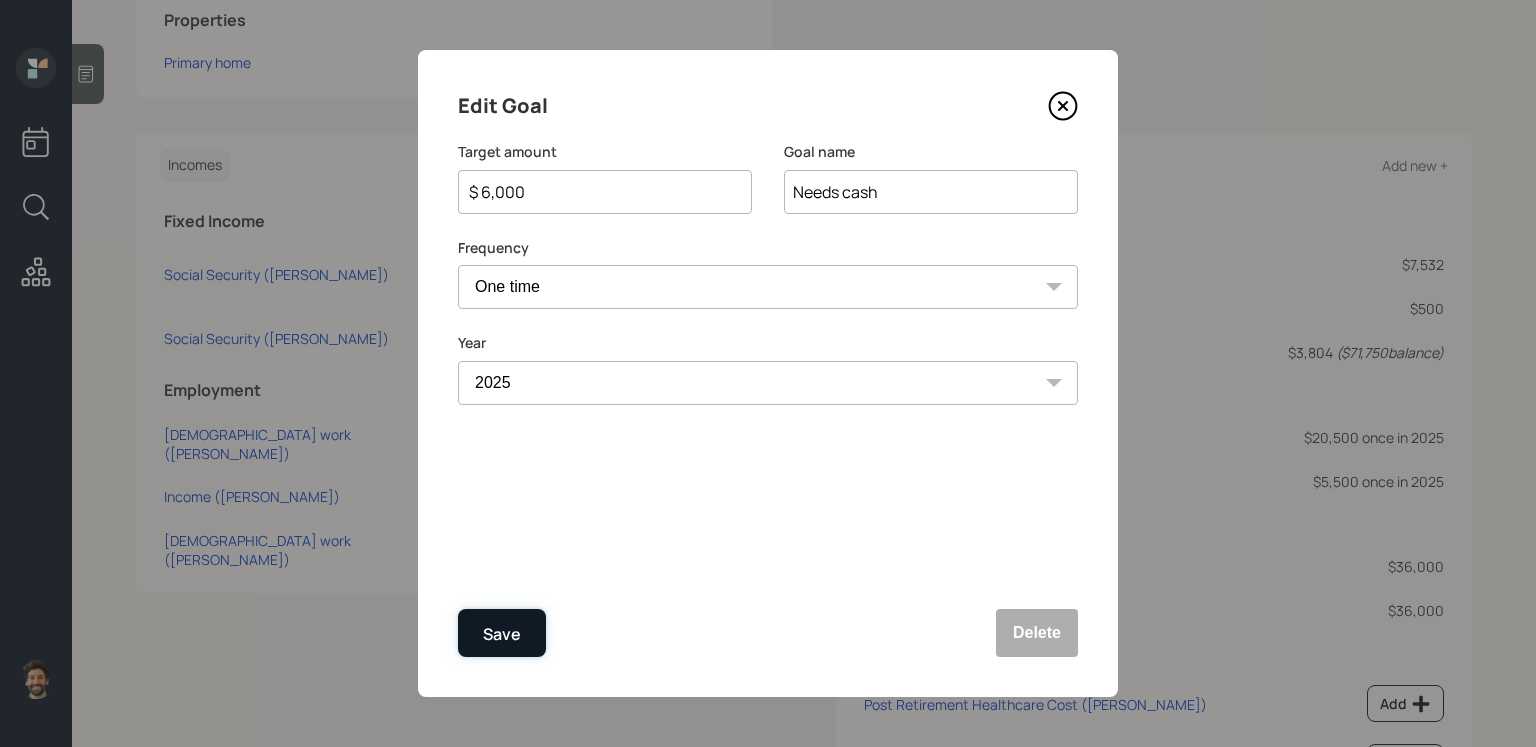 click on "Save" at bounding box center [502, 633] 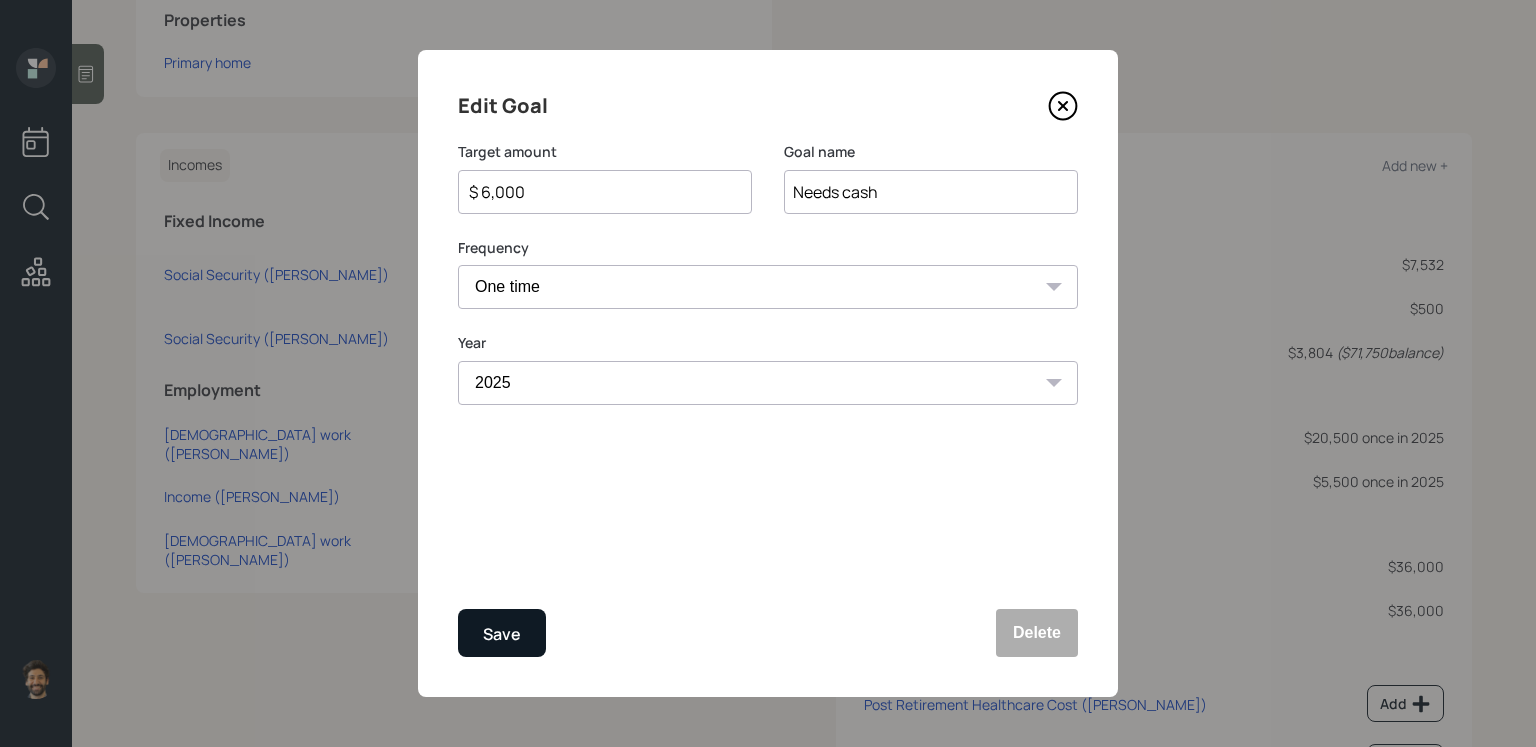 type on "$ 5,500" 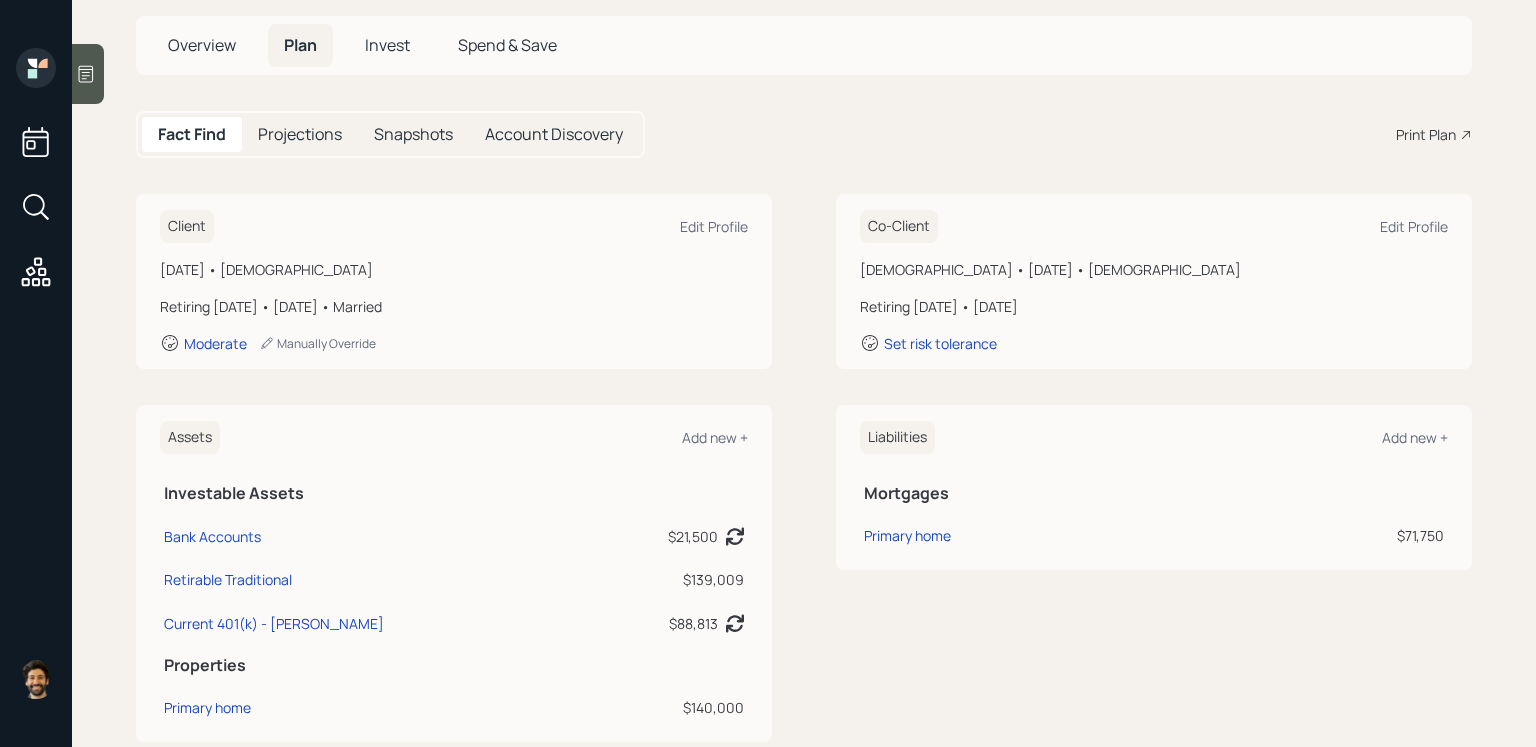 scroll, scrollTop: 0, scrollLeft: 0, axis: both 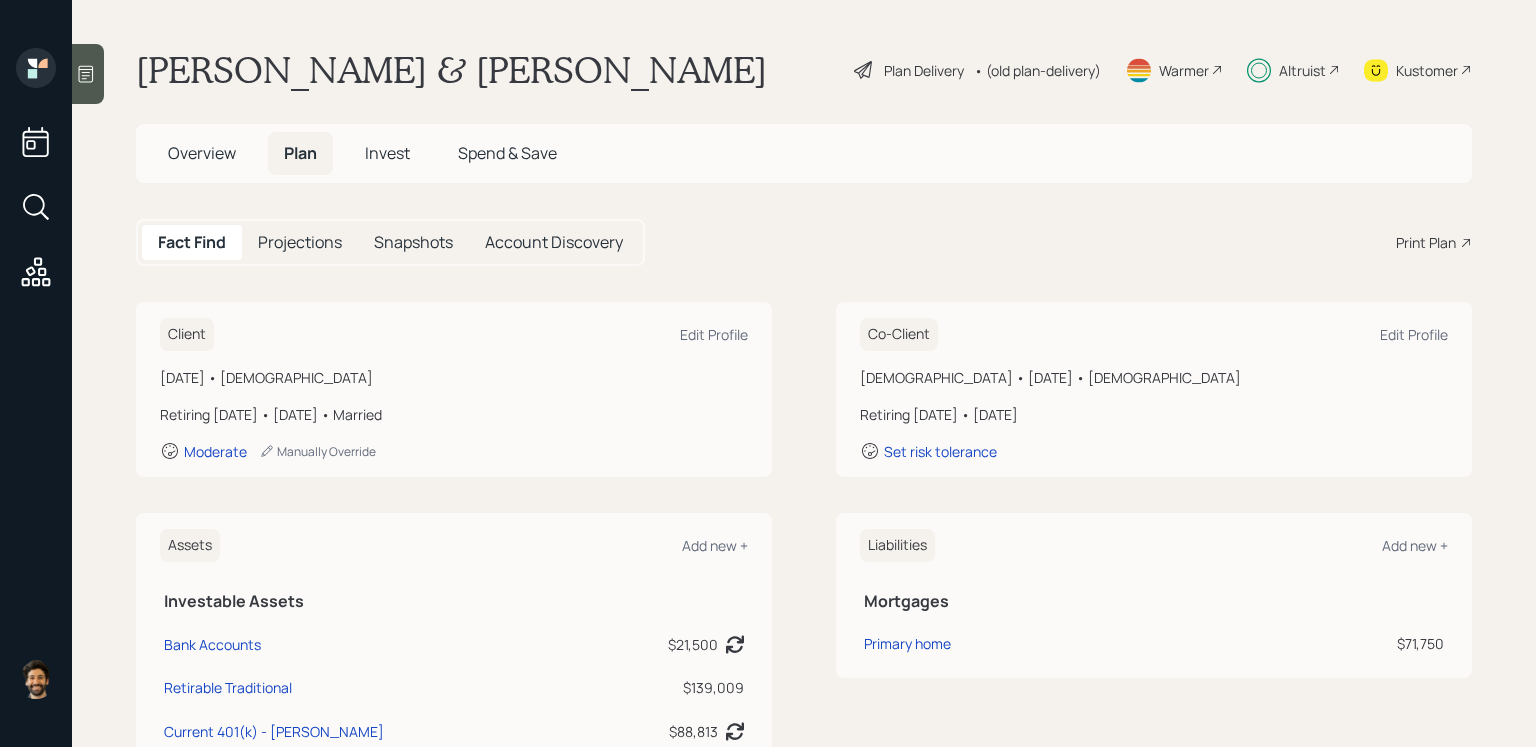 click on "Projections" at bounding box center [300, 242] 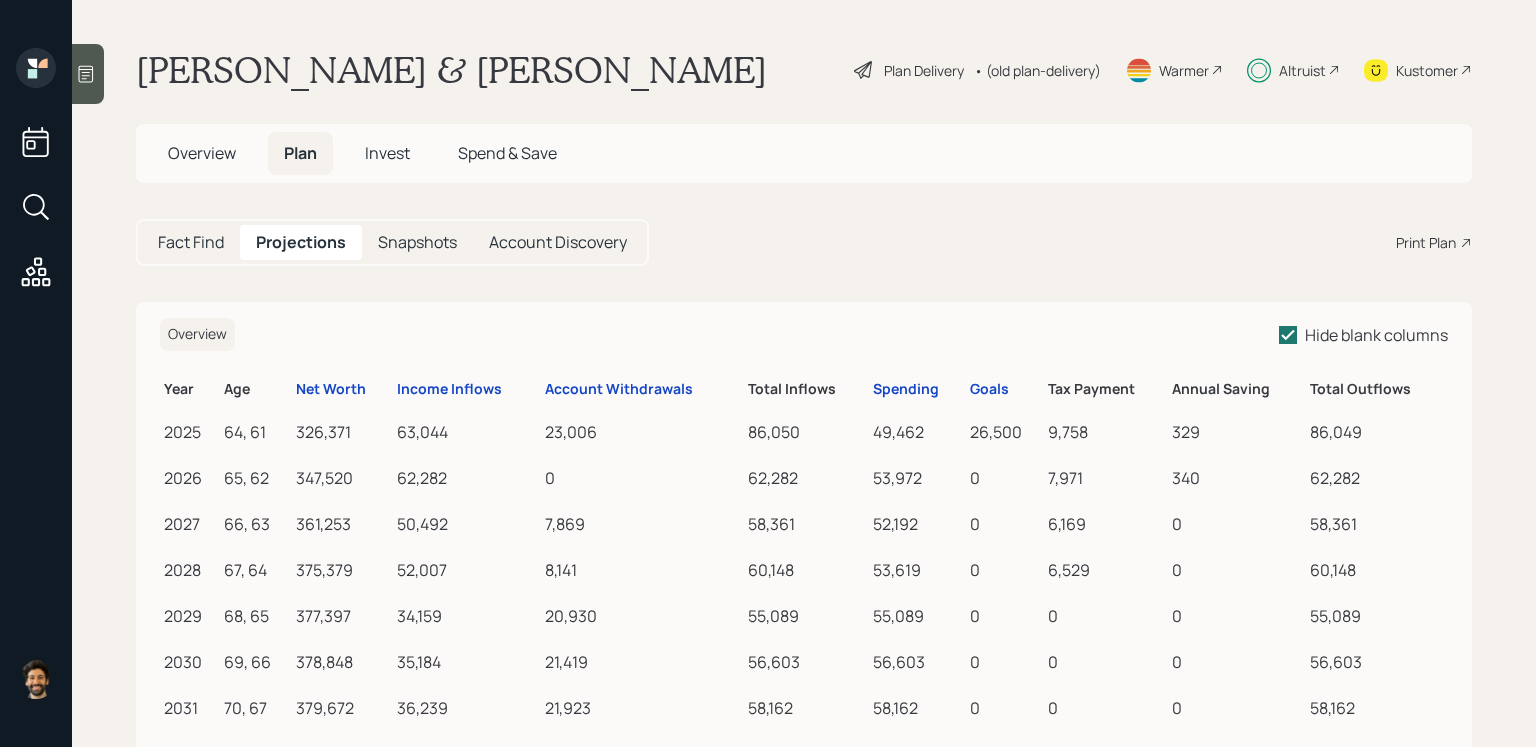 click on "Invest" at bounding box center [387, 153] 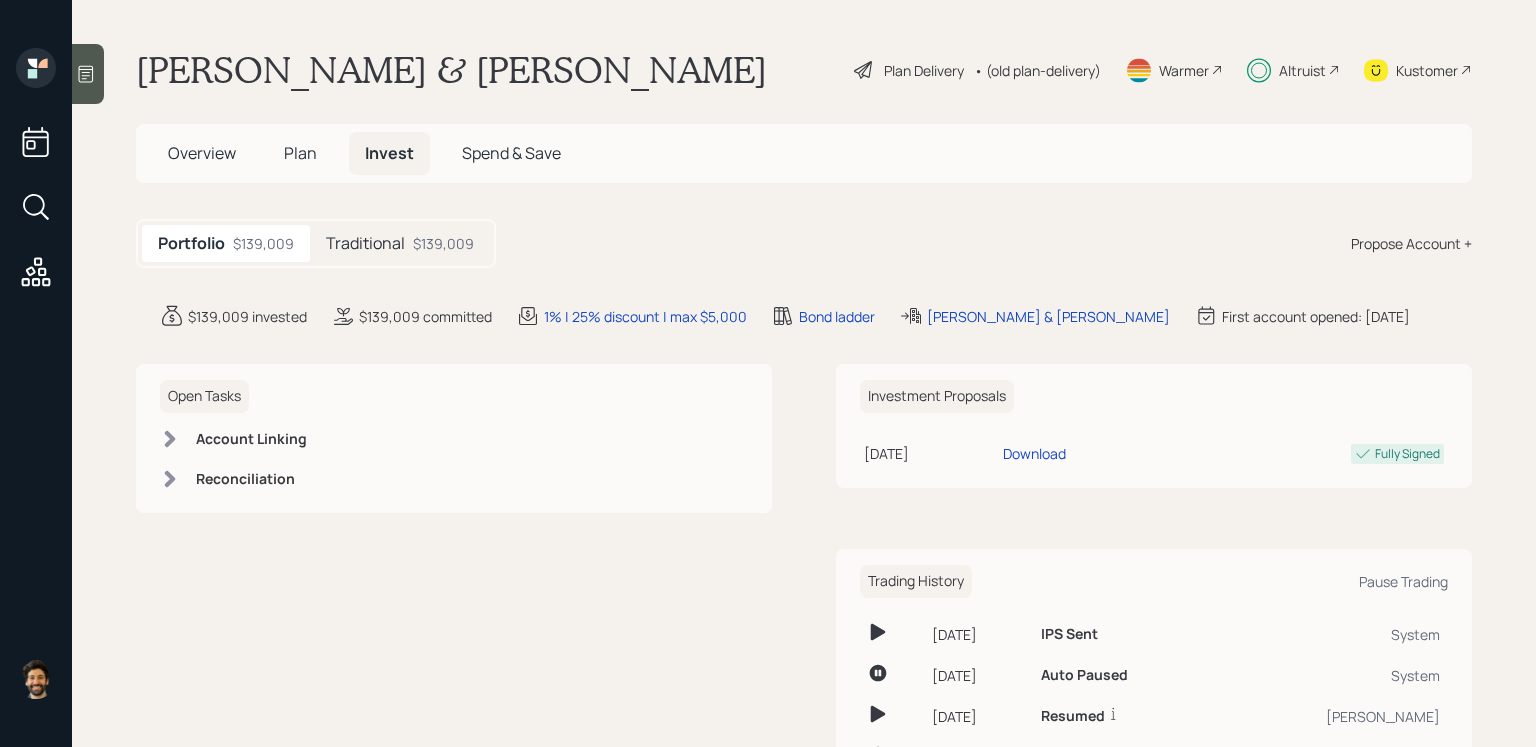 click on "Traditional" at bounding box center (365, 243) 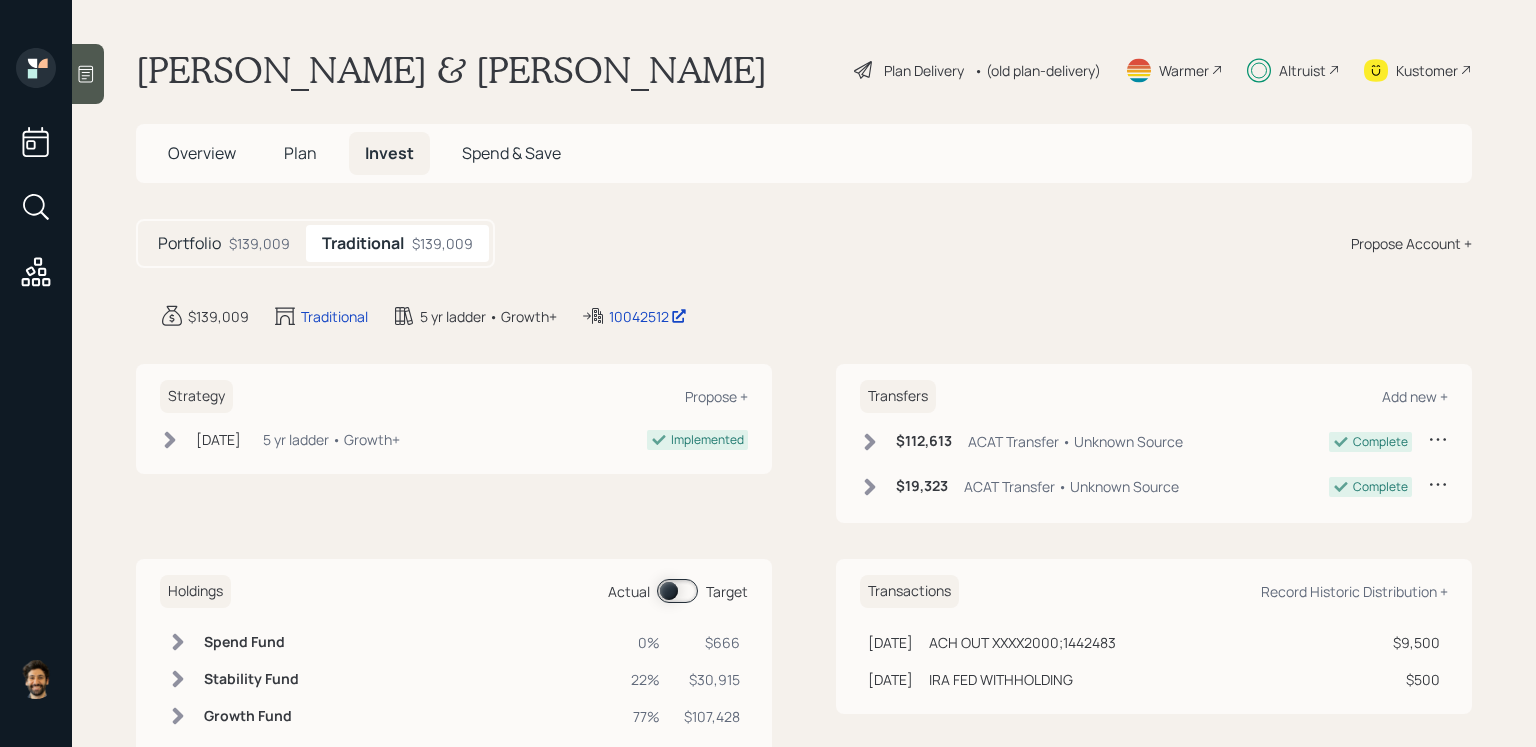 scroll, scrollTop: 59, scrollLeft: 0, axis: vertical 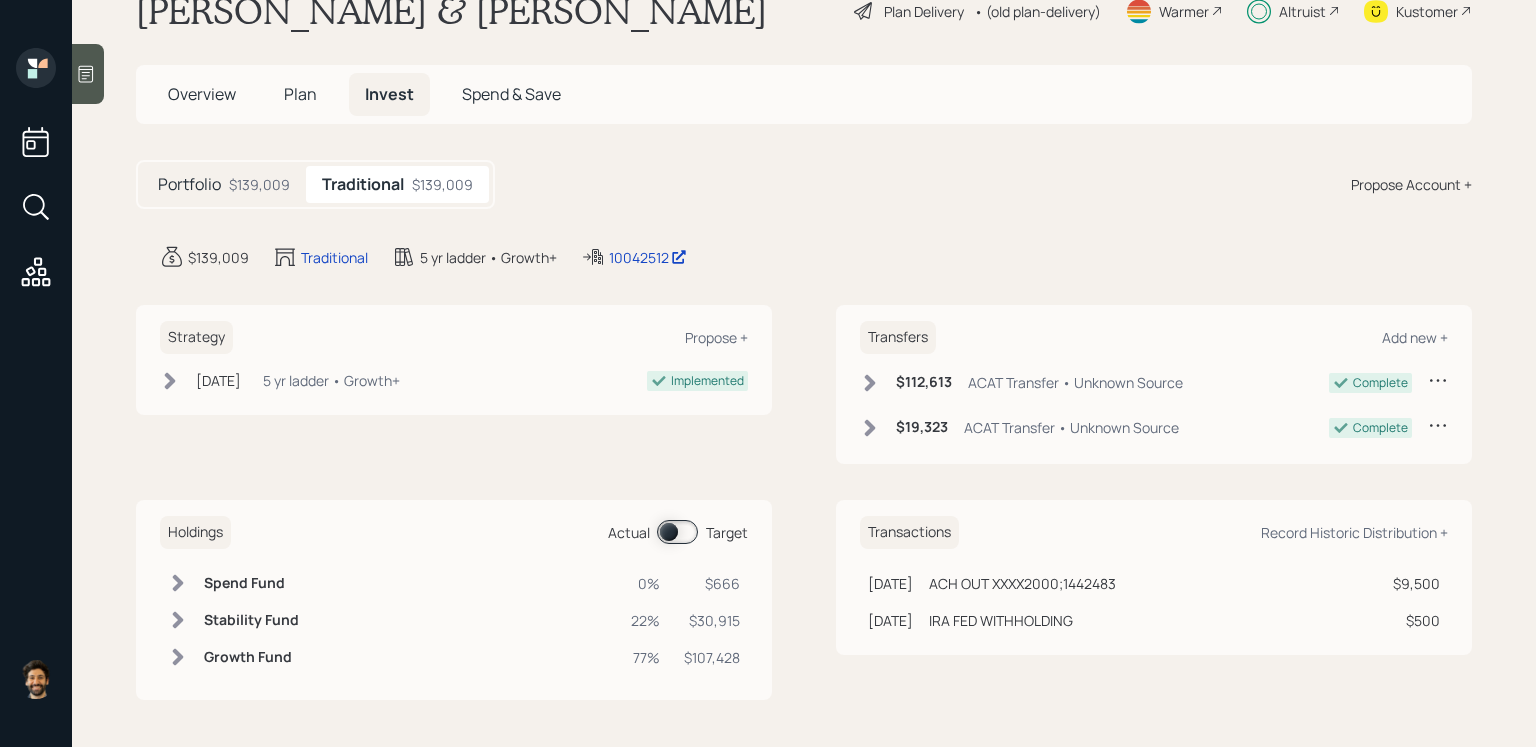 click at bounding box center [677, 532] 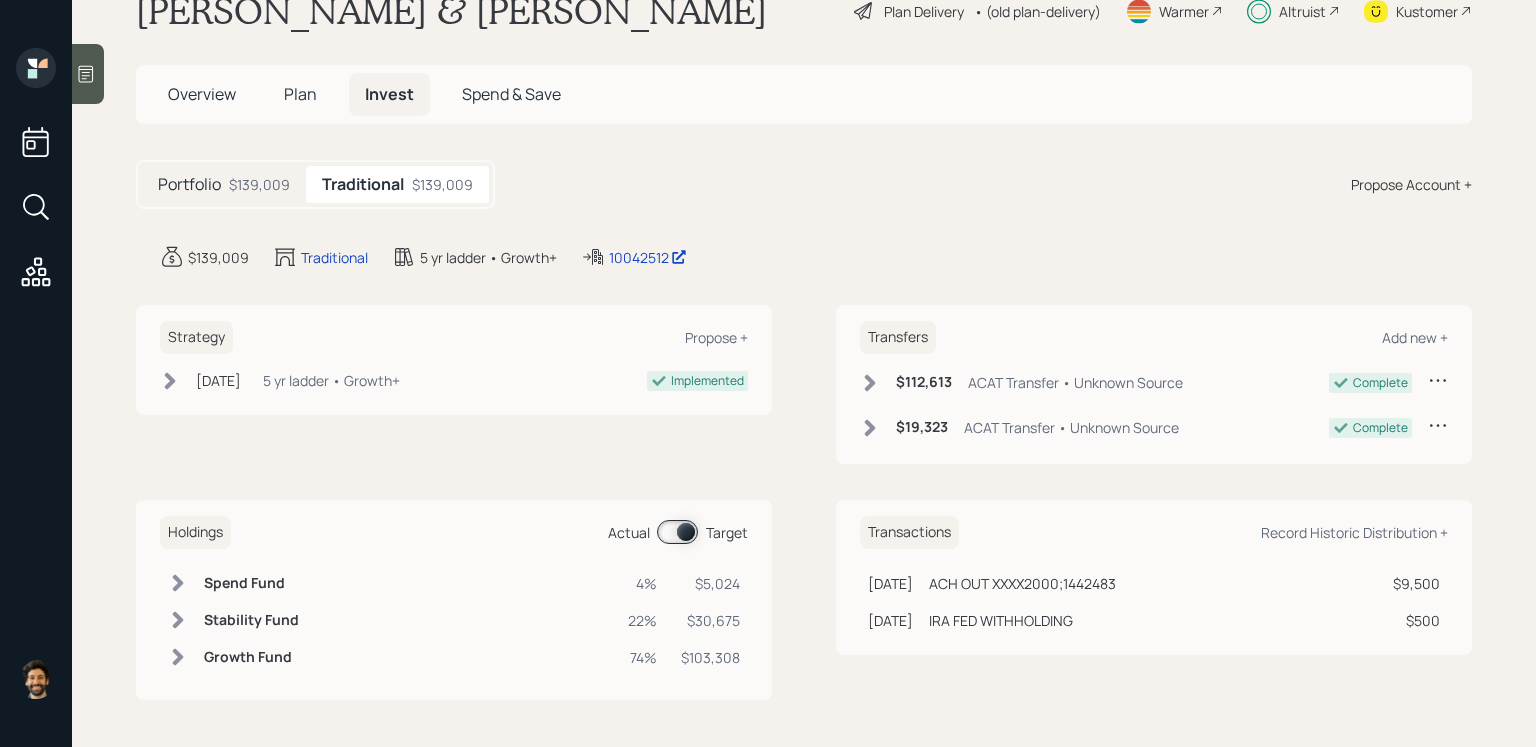 click on "Plan" at bounding box center [300, 94] 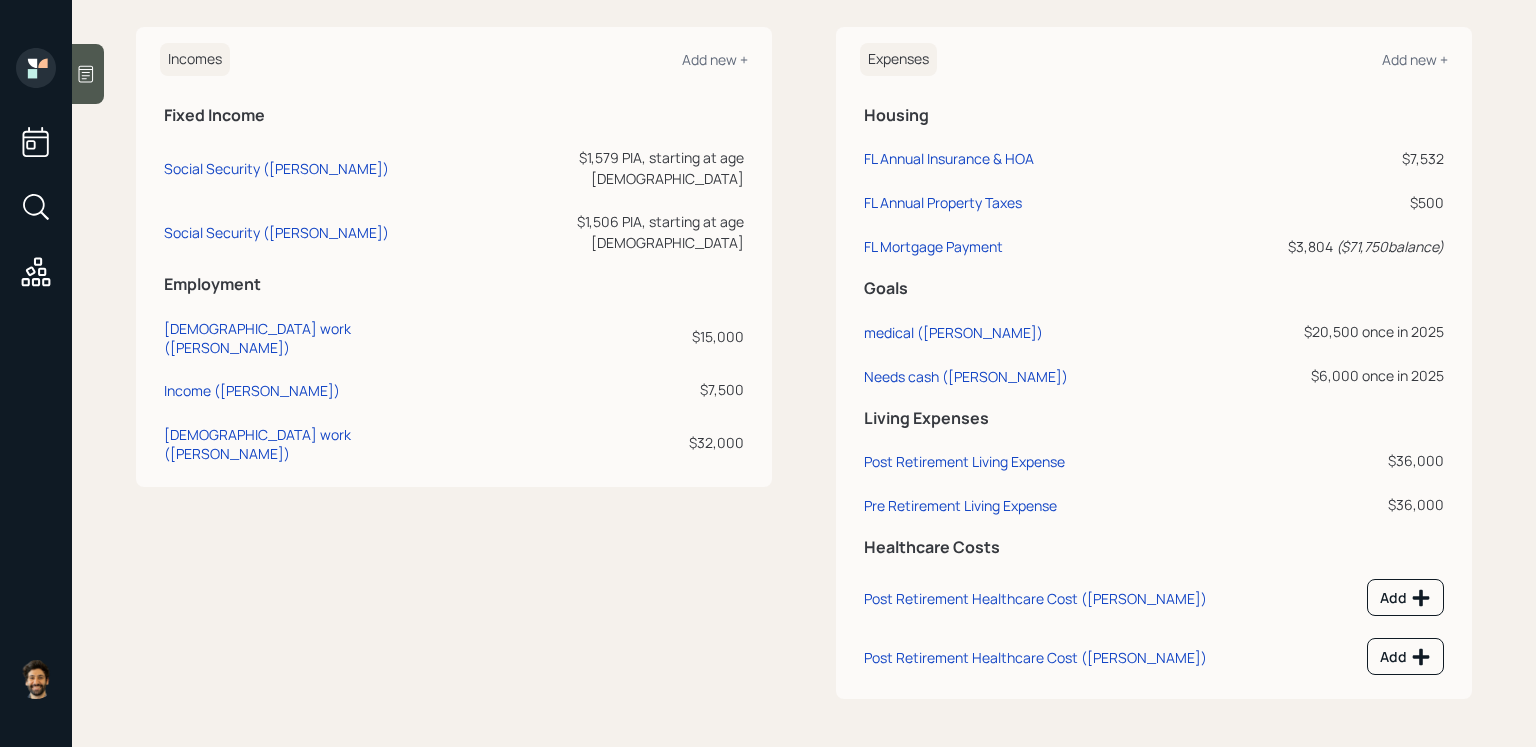 scroll, scrollTop: 792, scrollLeft: 0, axis: vertical 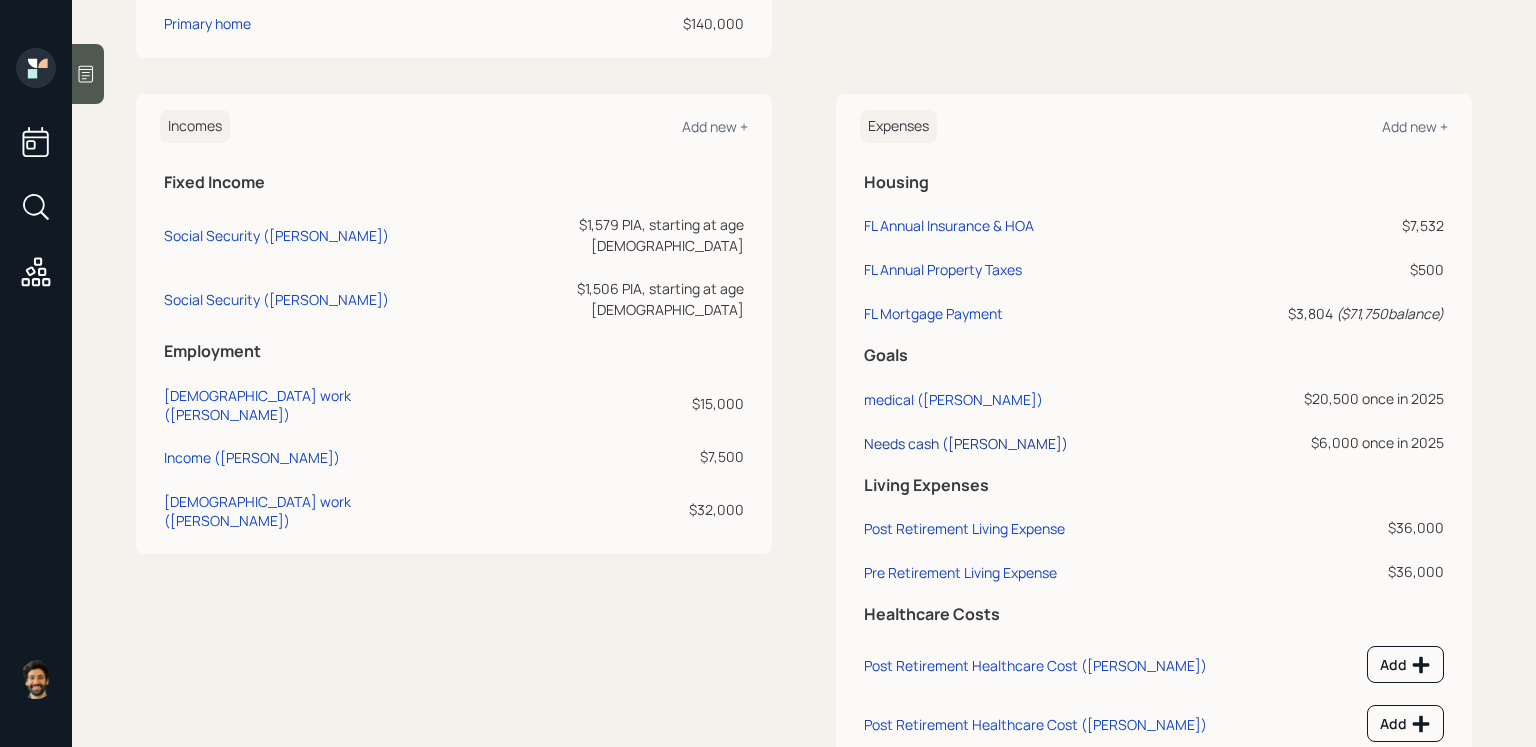 click on "Needs cash   ([PERSON_NAME])" at bounding box center (966, 443) 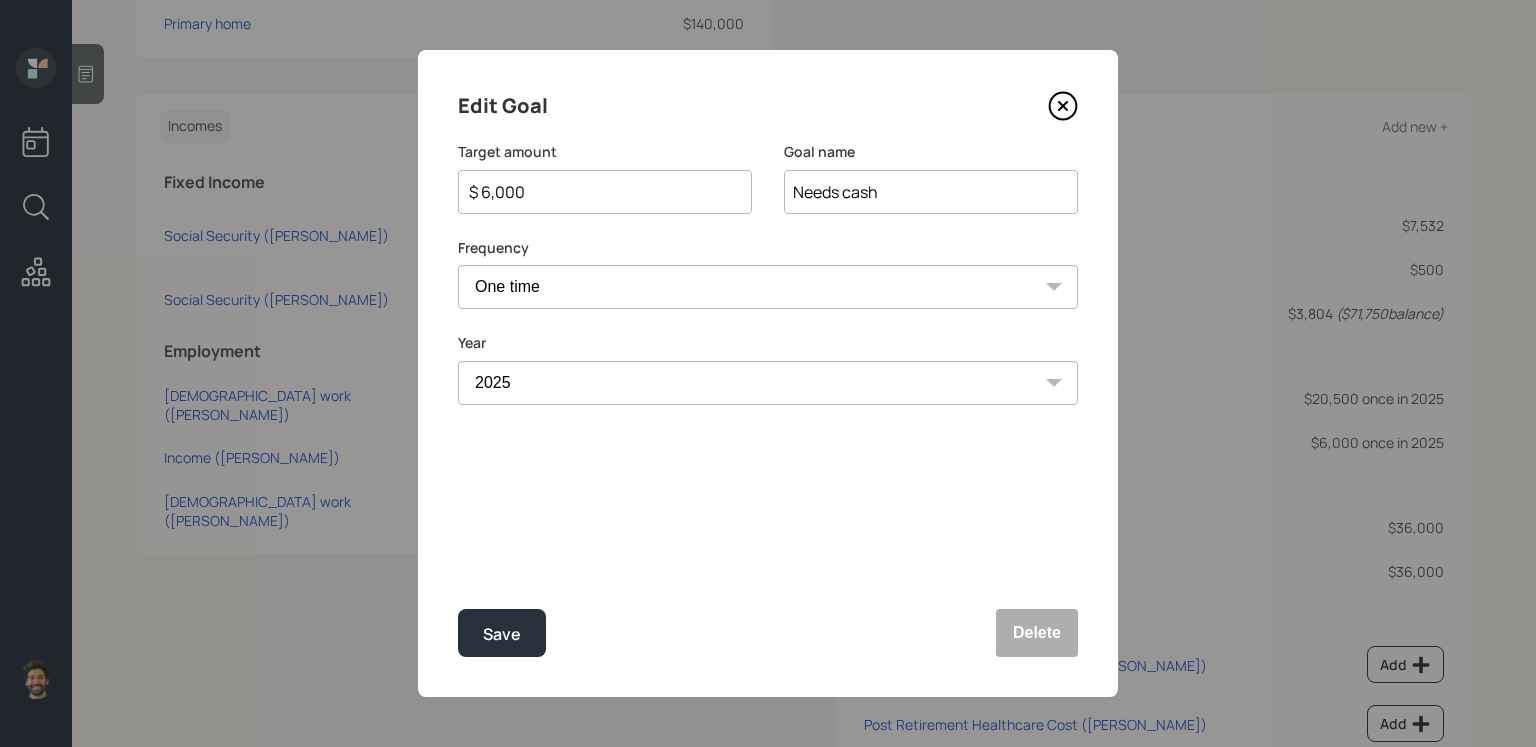 click on "$ 6,000" at bounding box center [597, 192] 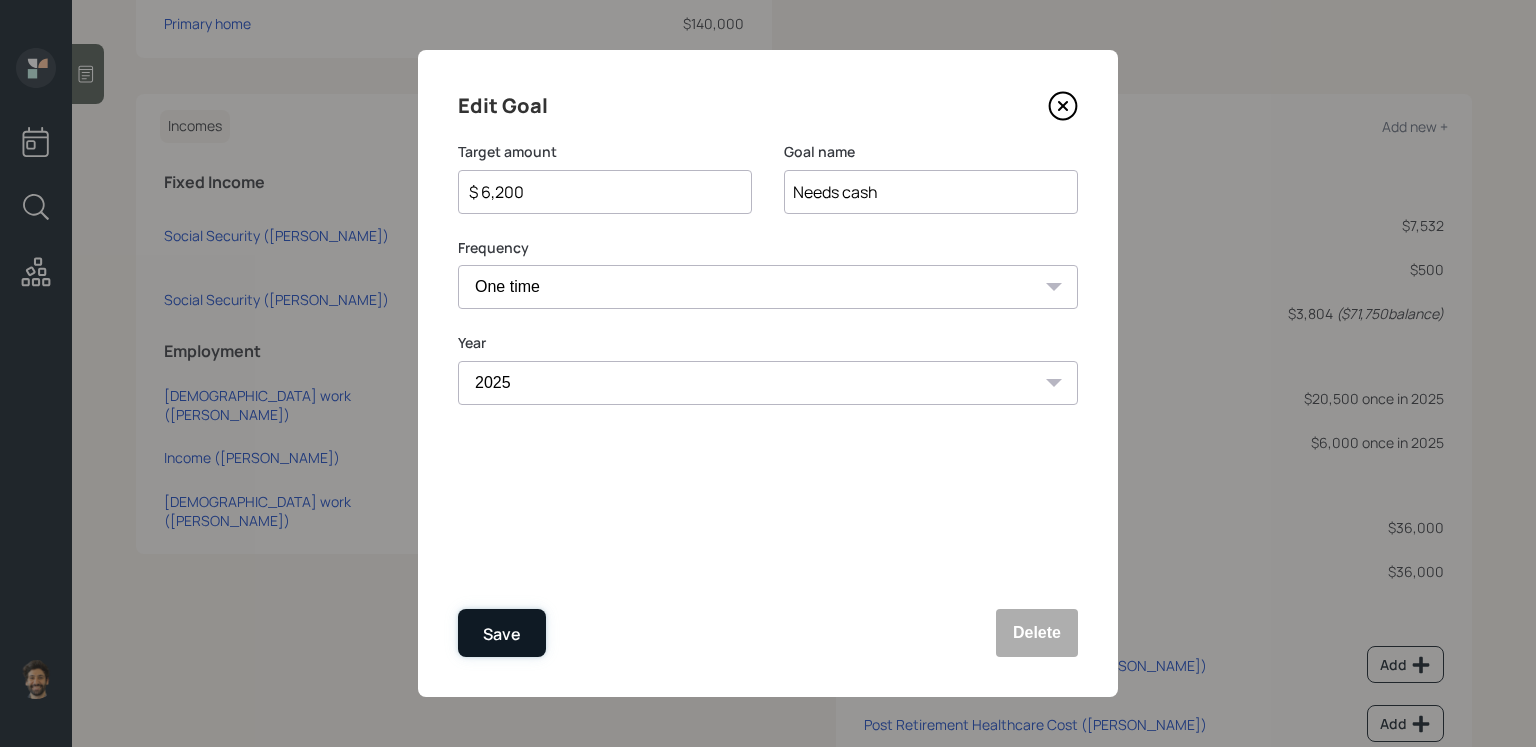 click on "Save" at bounding box center (502, 633) 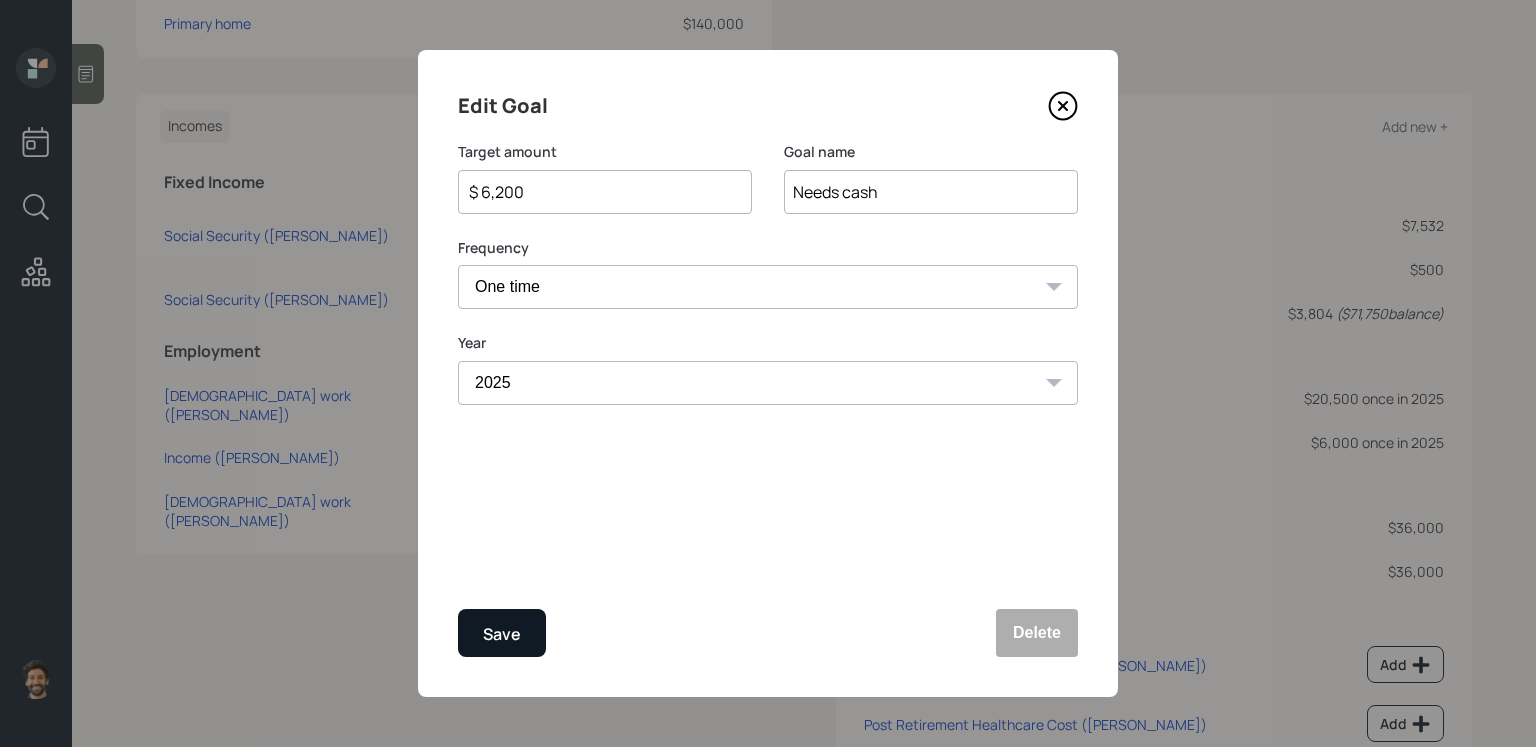 type on "$ 6,000" 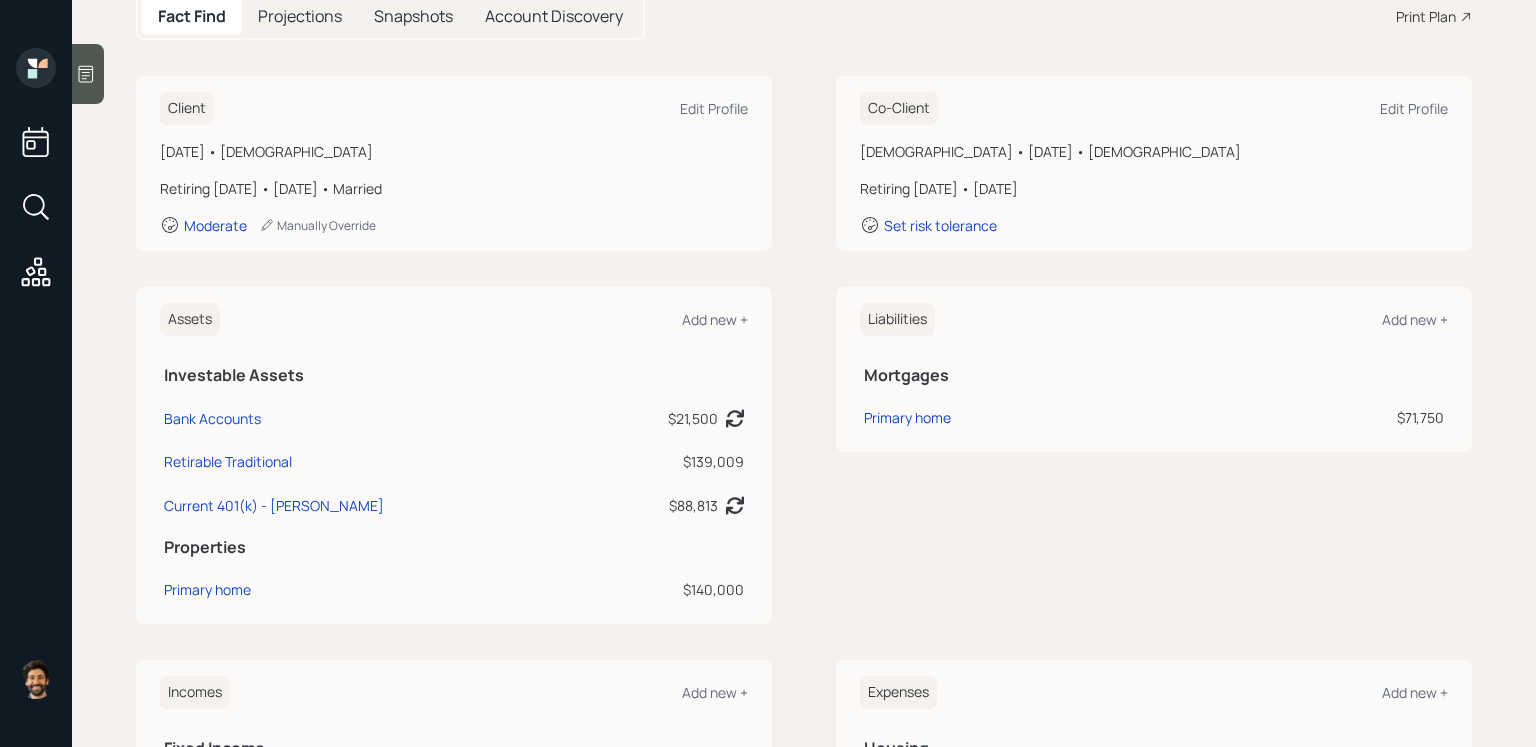 scroll, scrollTop: 0, scrollLeft: 0, axis: both 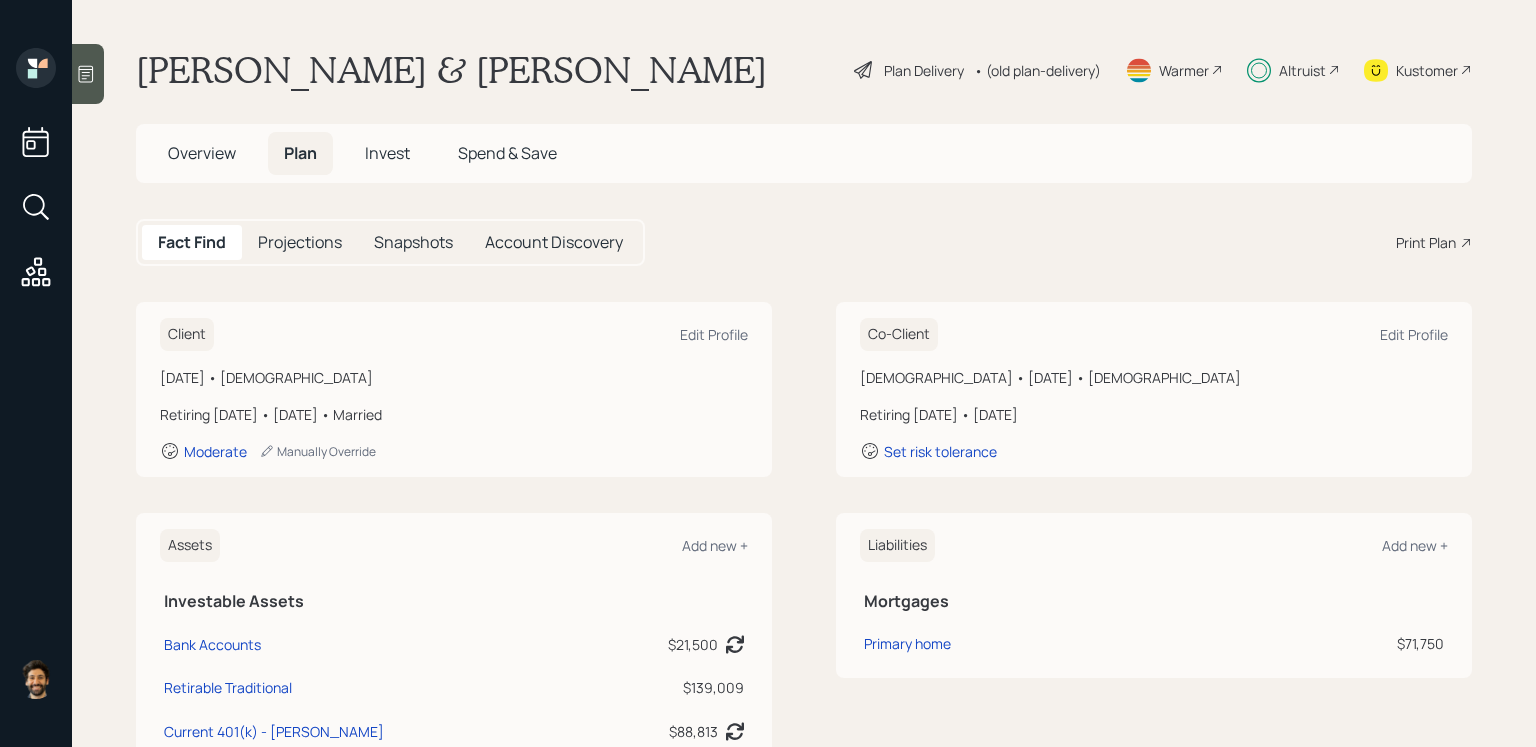 click on "Overview" at bounding box center [202, 153] 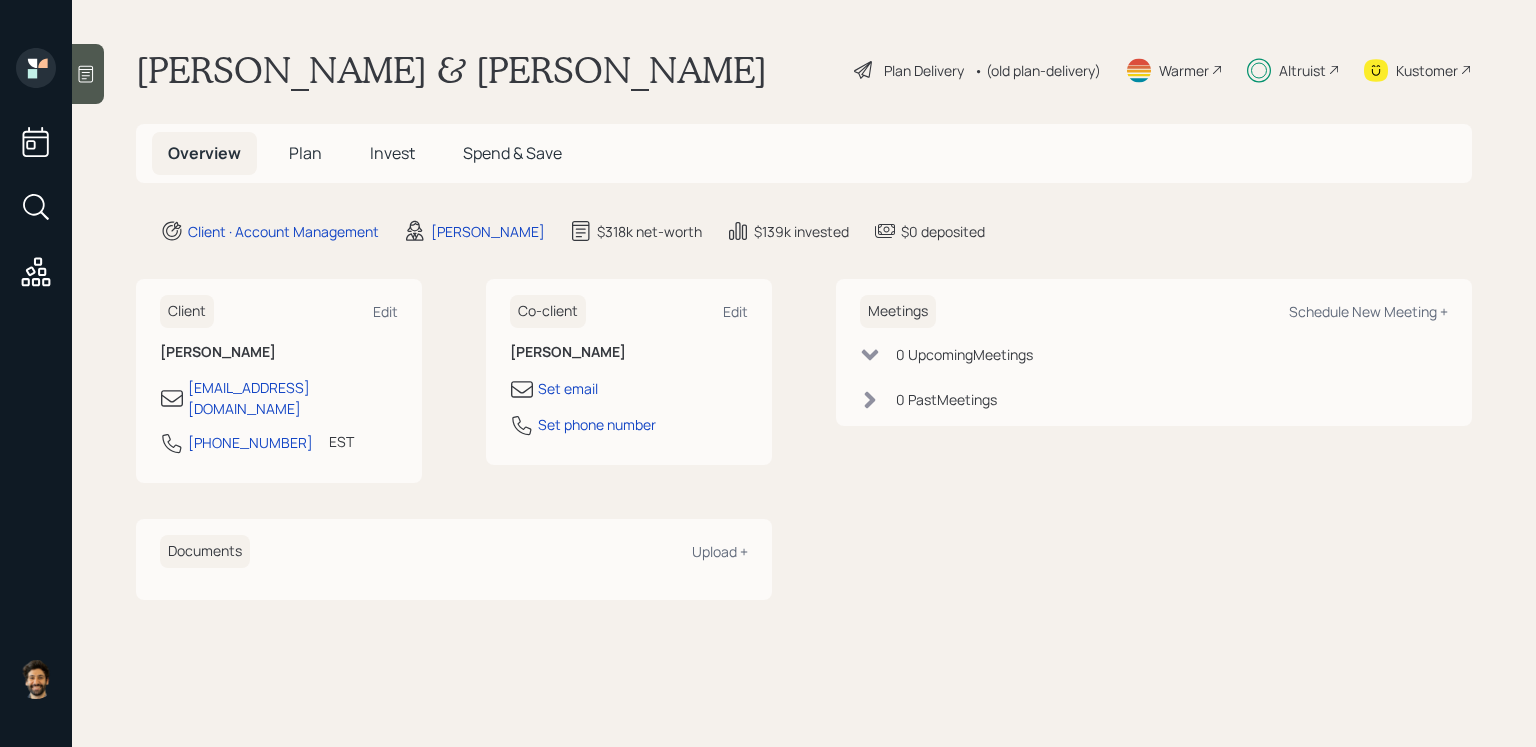 click on "Plan" at bounding box center [305, 153] 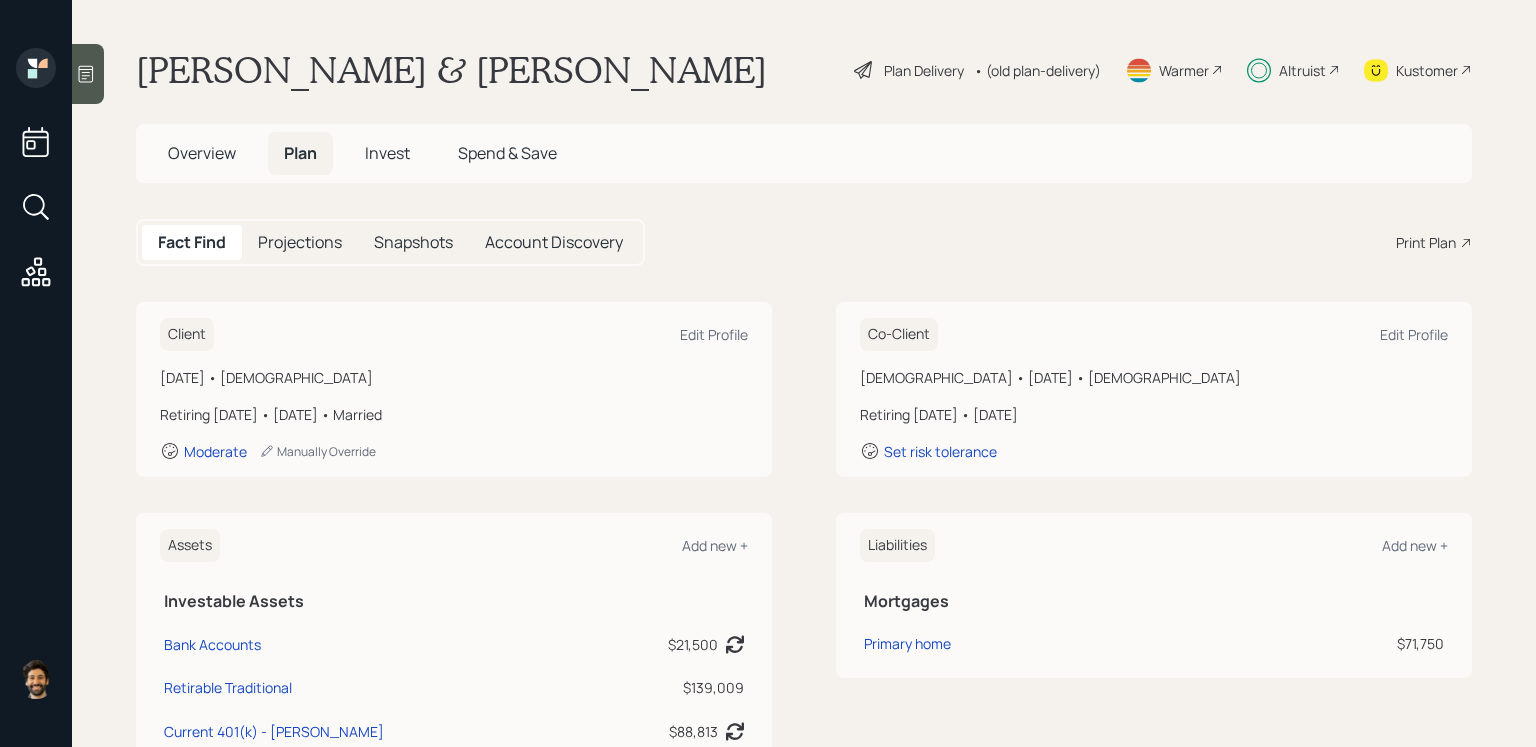 click on "Invest" at bounding box center (387, 153) 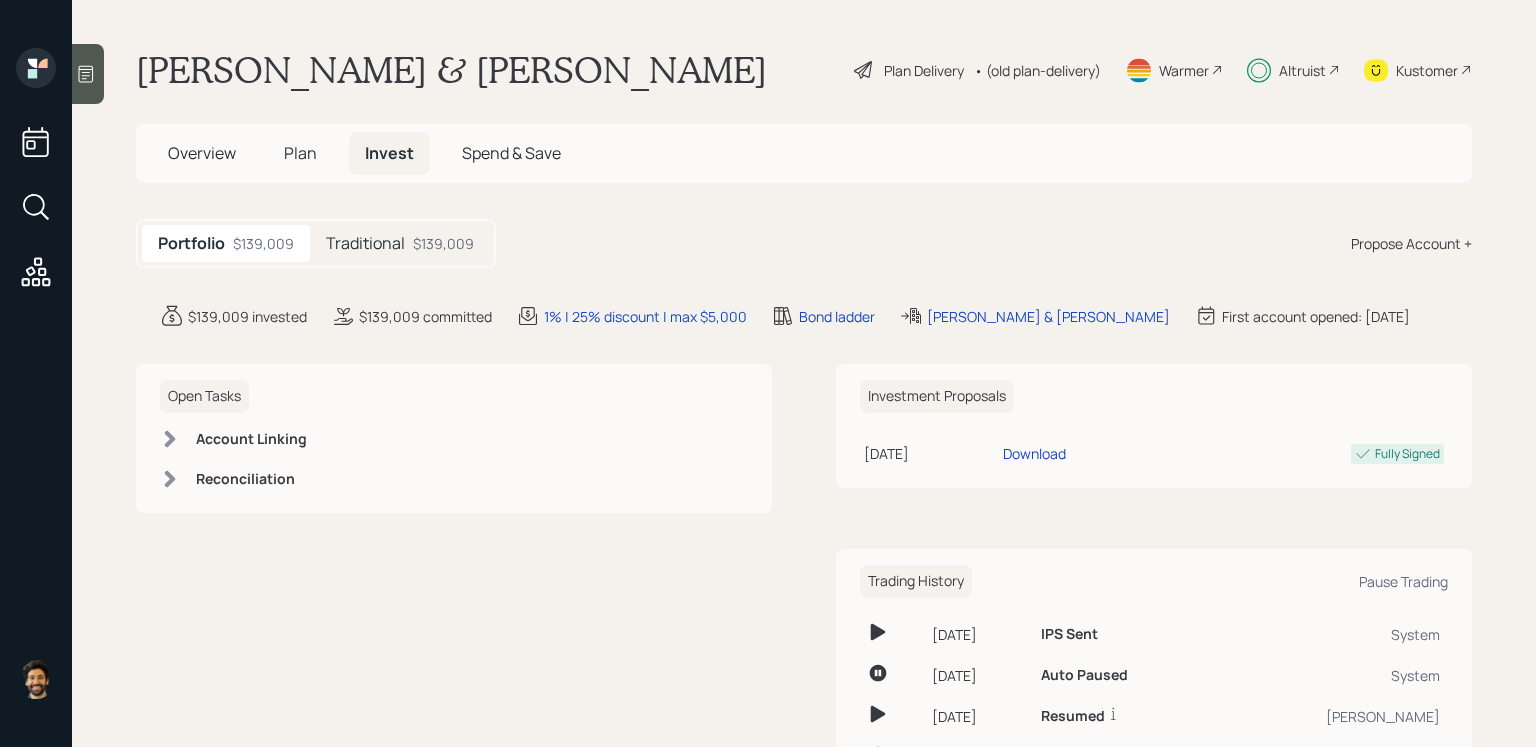 click on "Traditional" at bounding box center [365, 243] 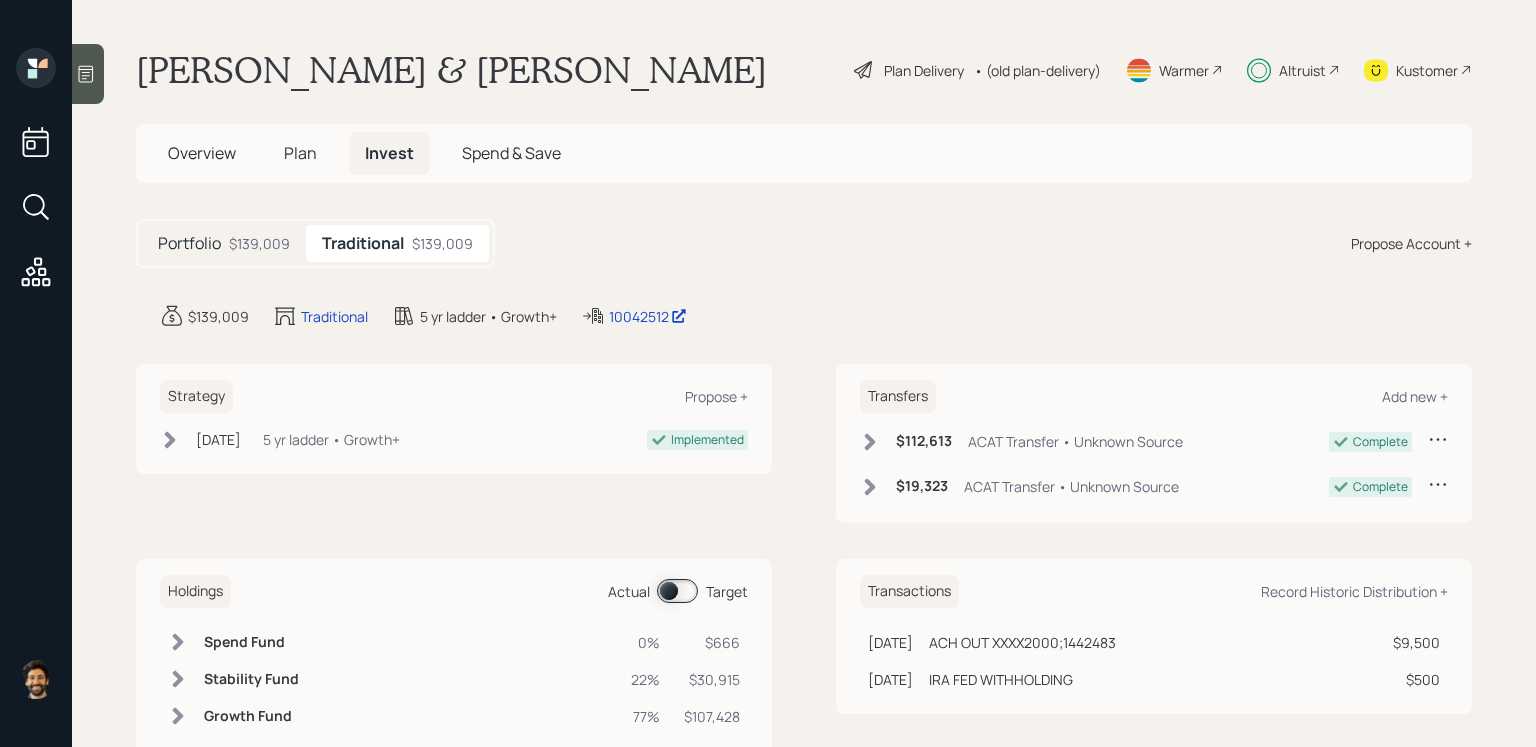 scroll, scrollTop: 59, scrollLeft: 0, axis: vertical 